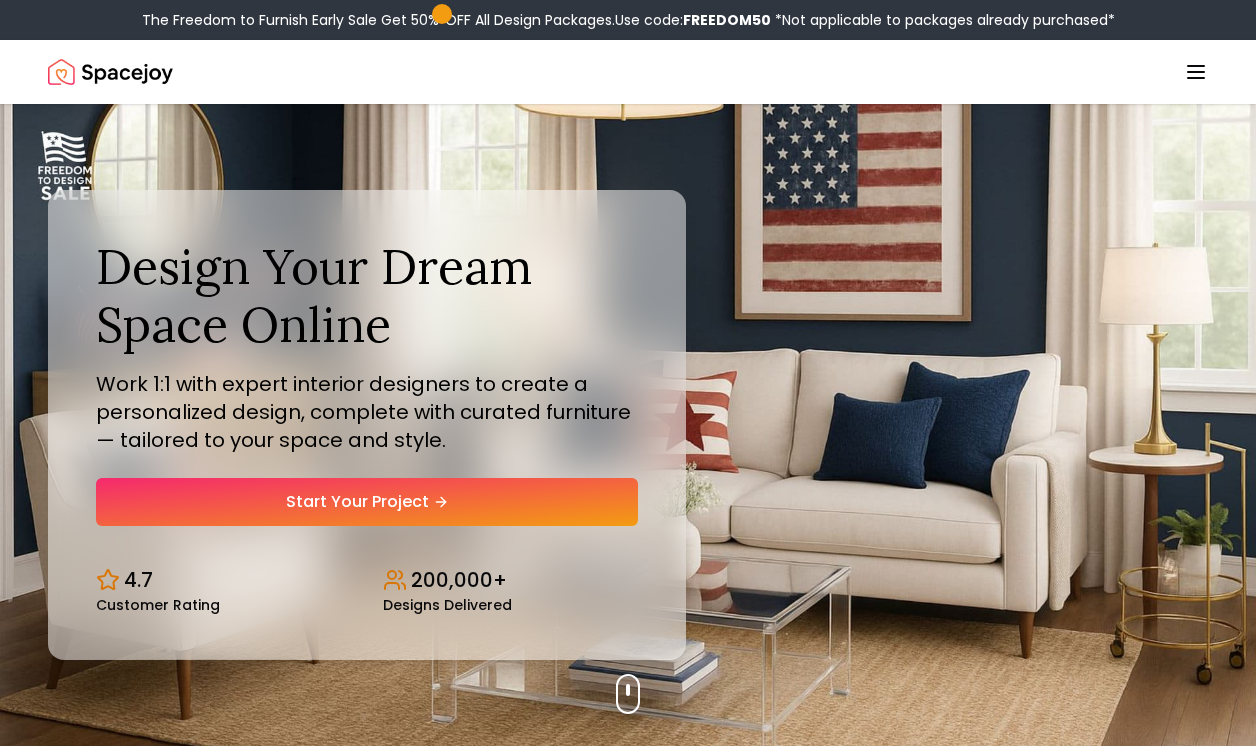 scroll, scrollTop: 0, scrollLeft: 0, axis: both 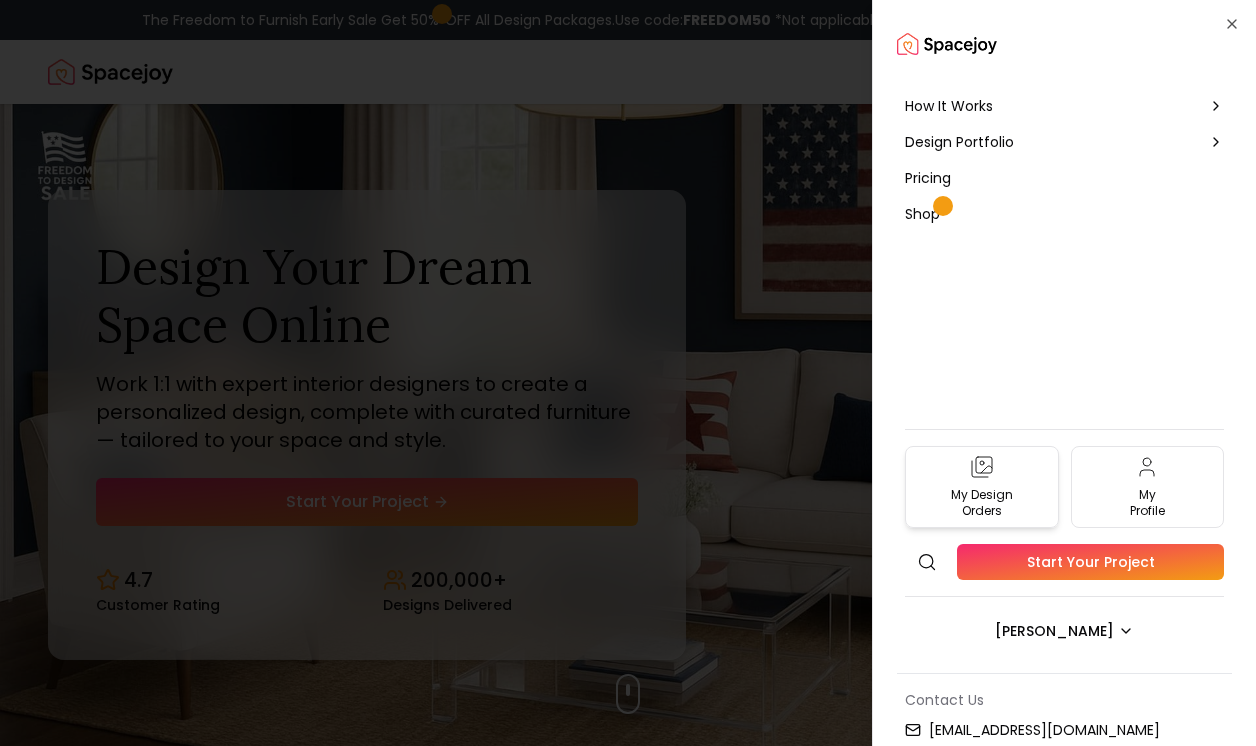 click on "My Design  Orders" at bounding box center (982, 487) 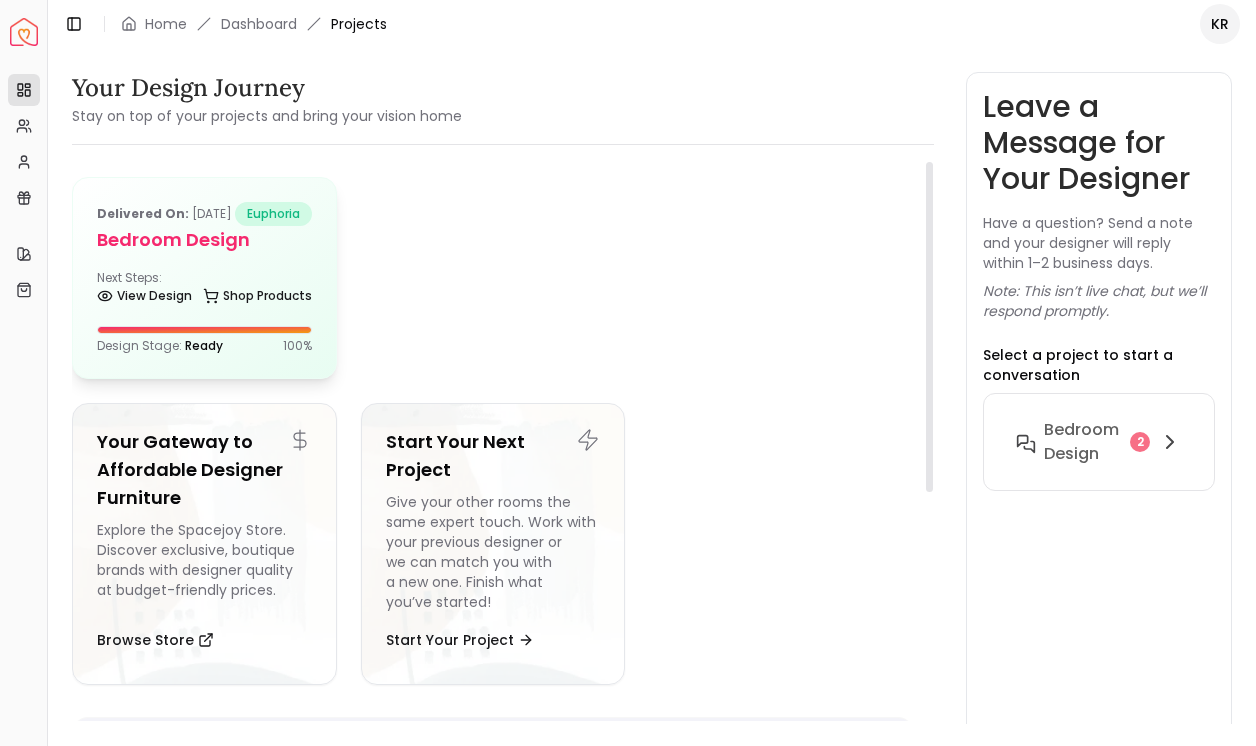 click on "Next Steps: View Design Shop Products" at bounding box center (204, 290) 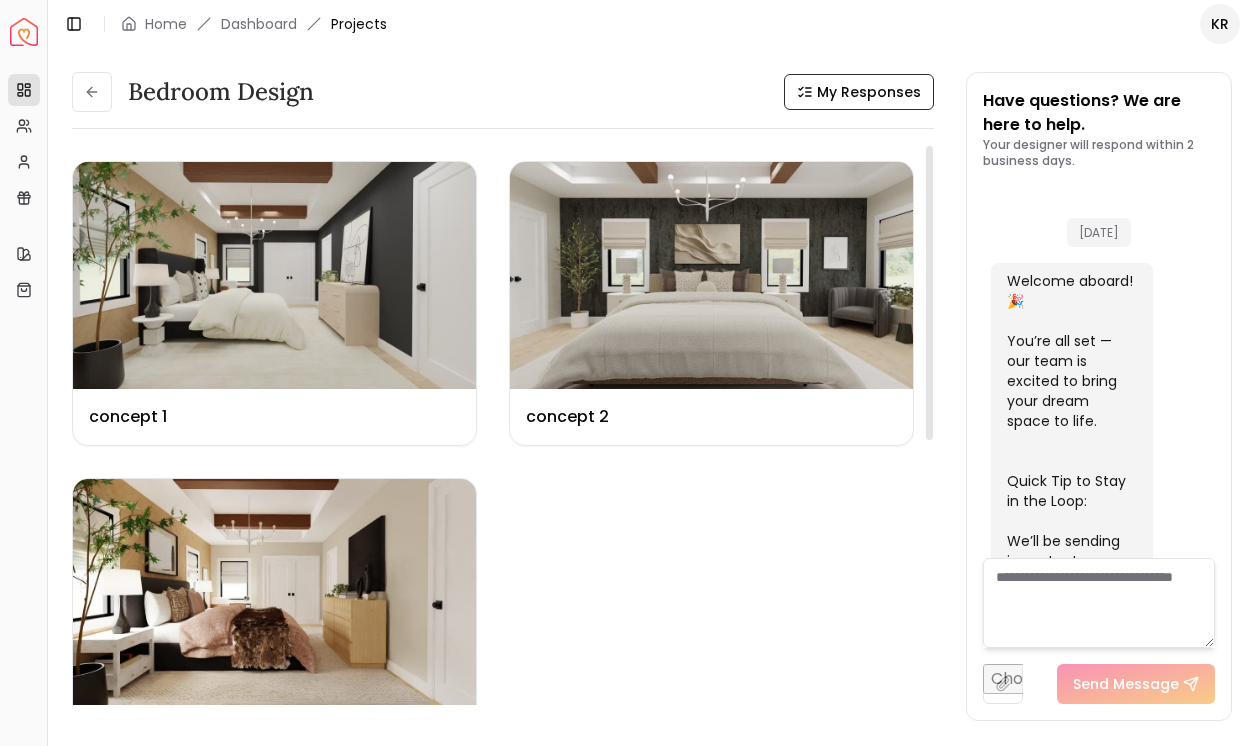 scroll, scrollTop: 1771, scrollLeft: 0, axis: vertical 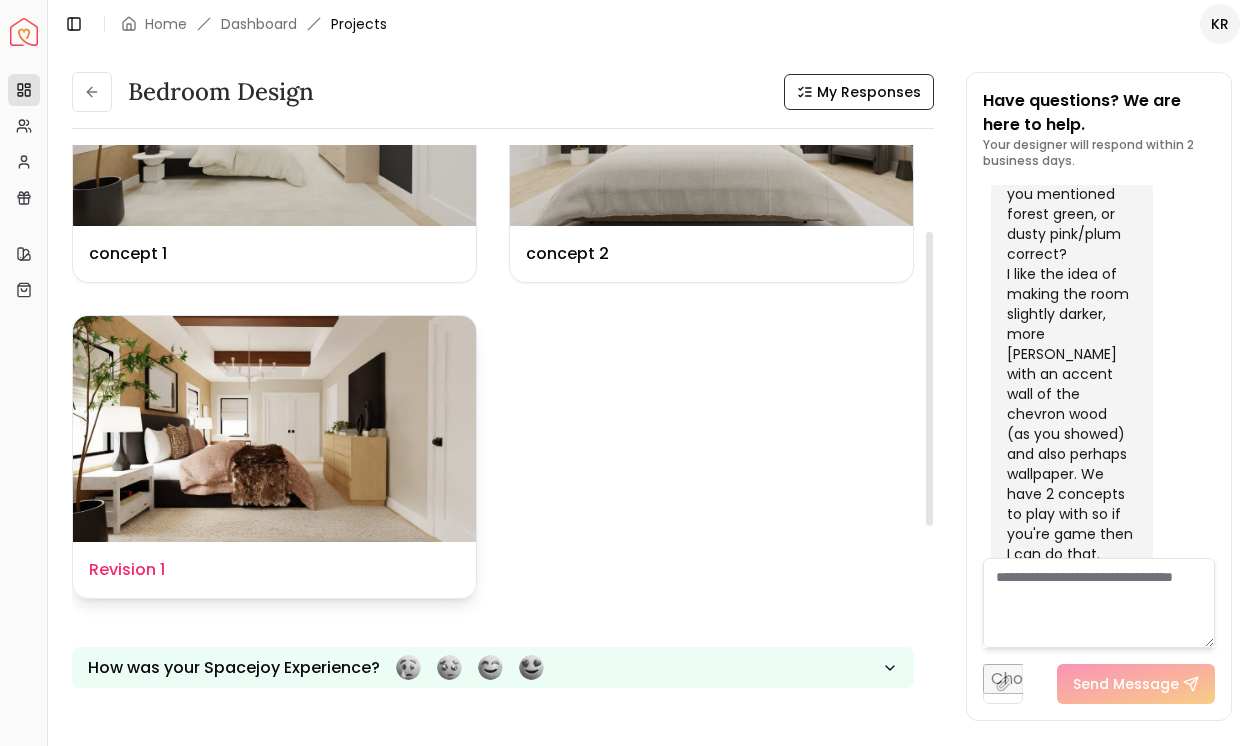click at bounding box center (274, 429) 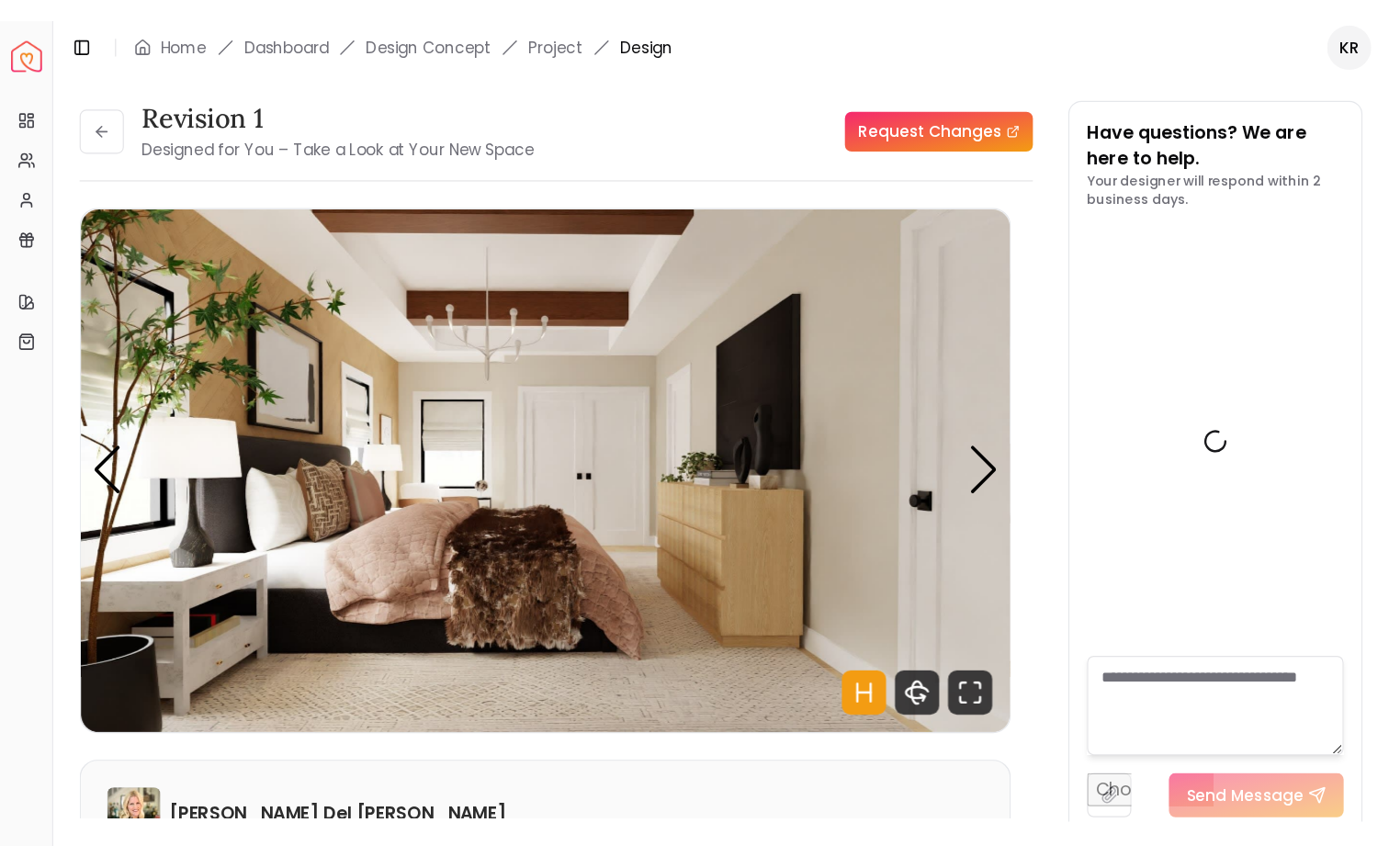 scroll, scrollTop: 1612, scrollLeft: 0, axis: vertical 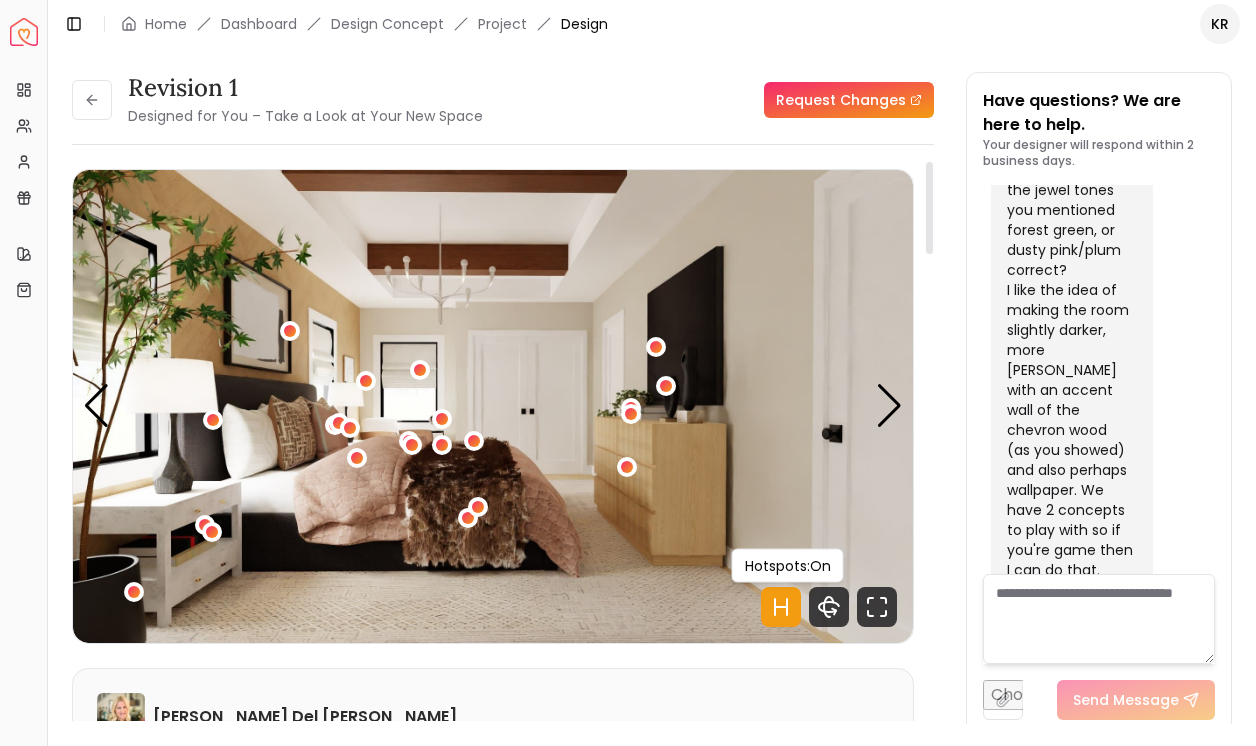 click 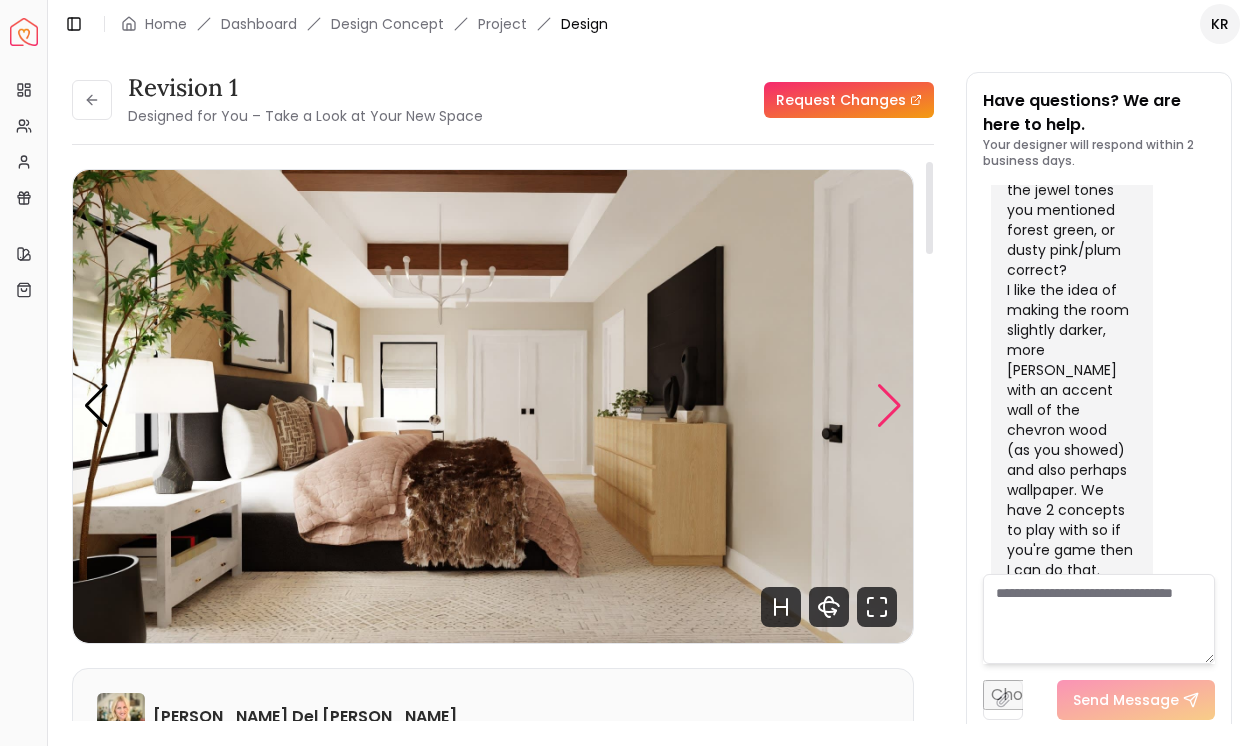 click at bounding box center (889, 406) 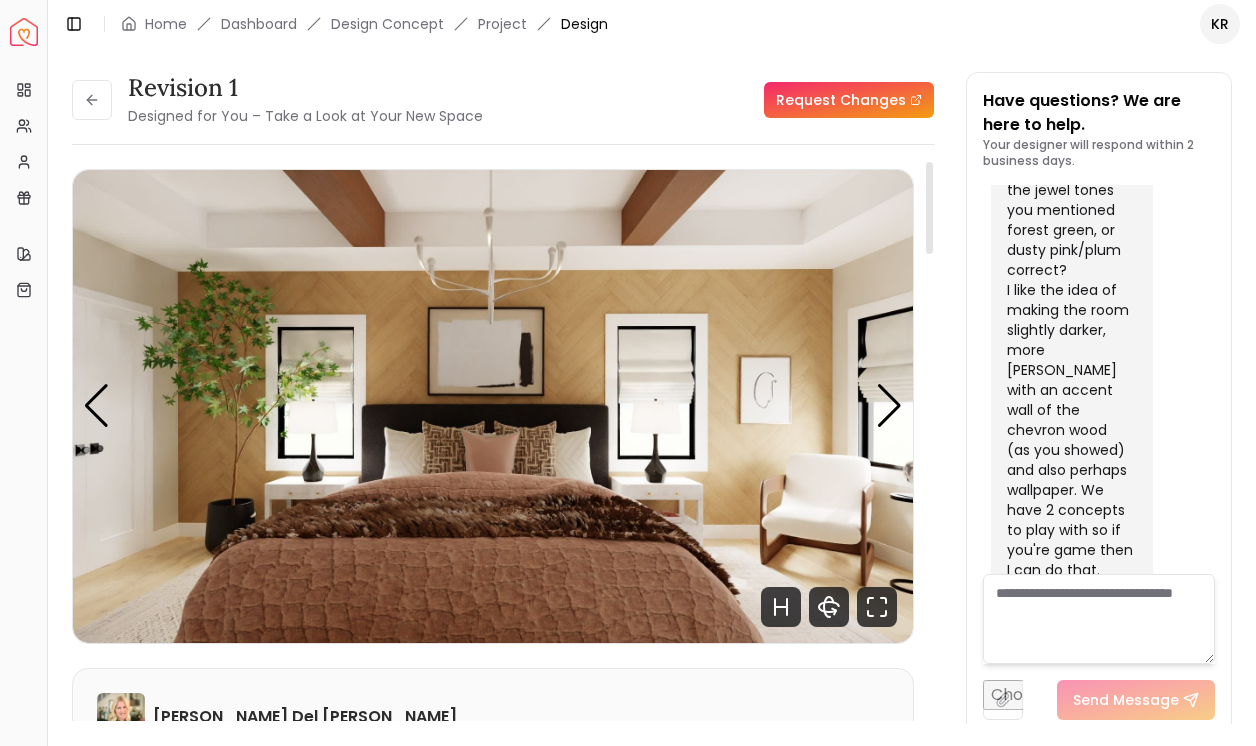 drag, startPoint x: 895, startPoint y: 401, endPoint x: 862, endPoint y: 420, distance: 38.078865 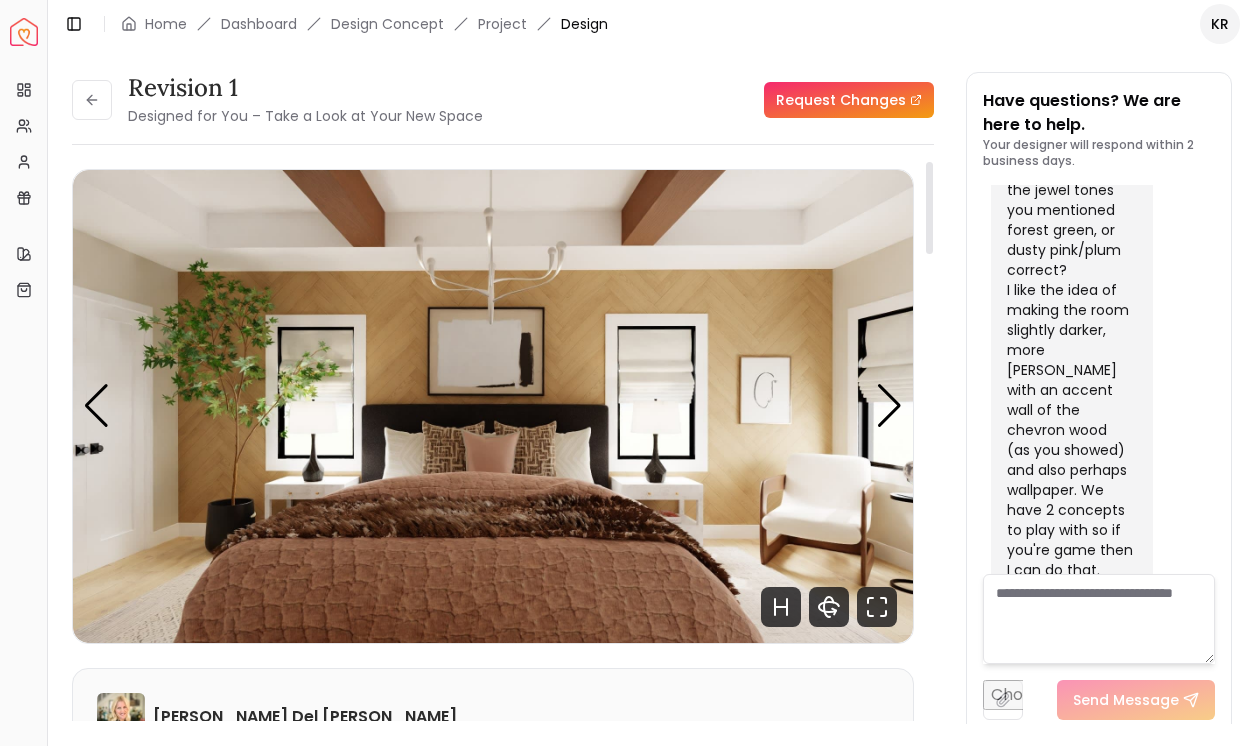 click at bounding box center [493, 406] 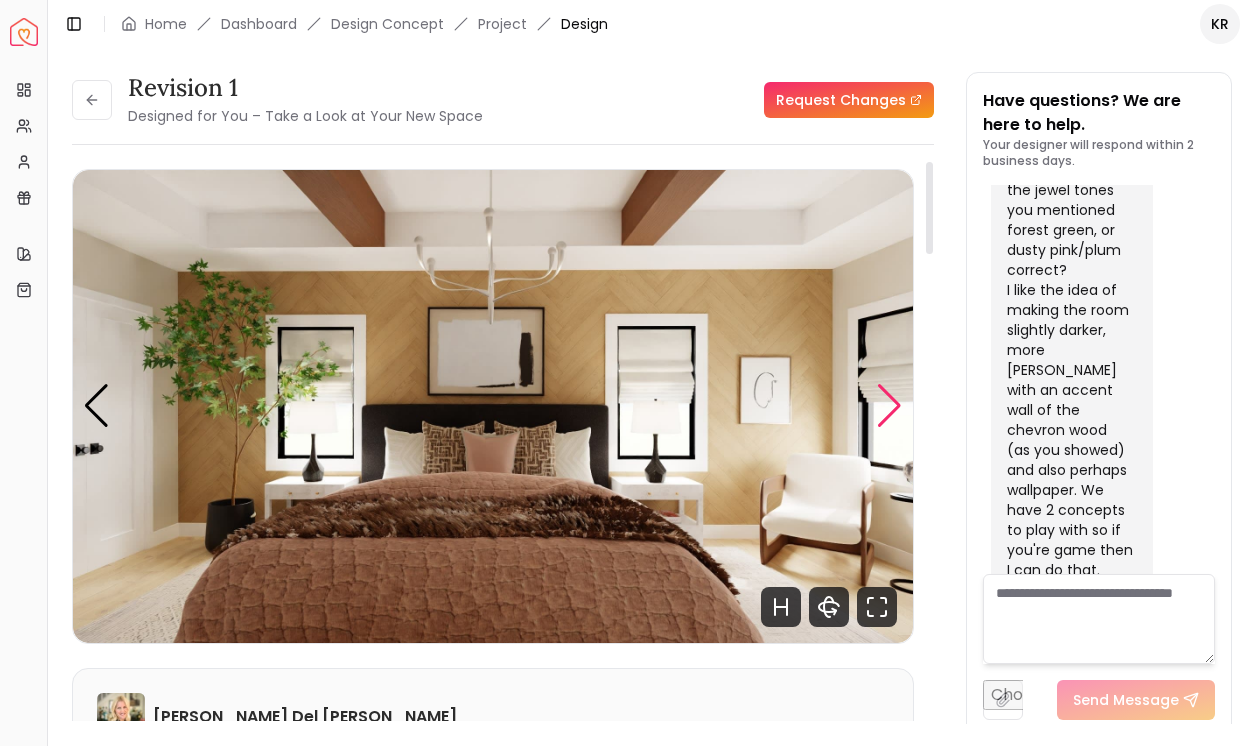 click at bounding box center [889, 406] 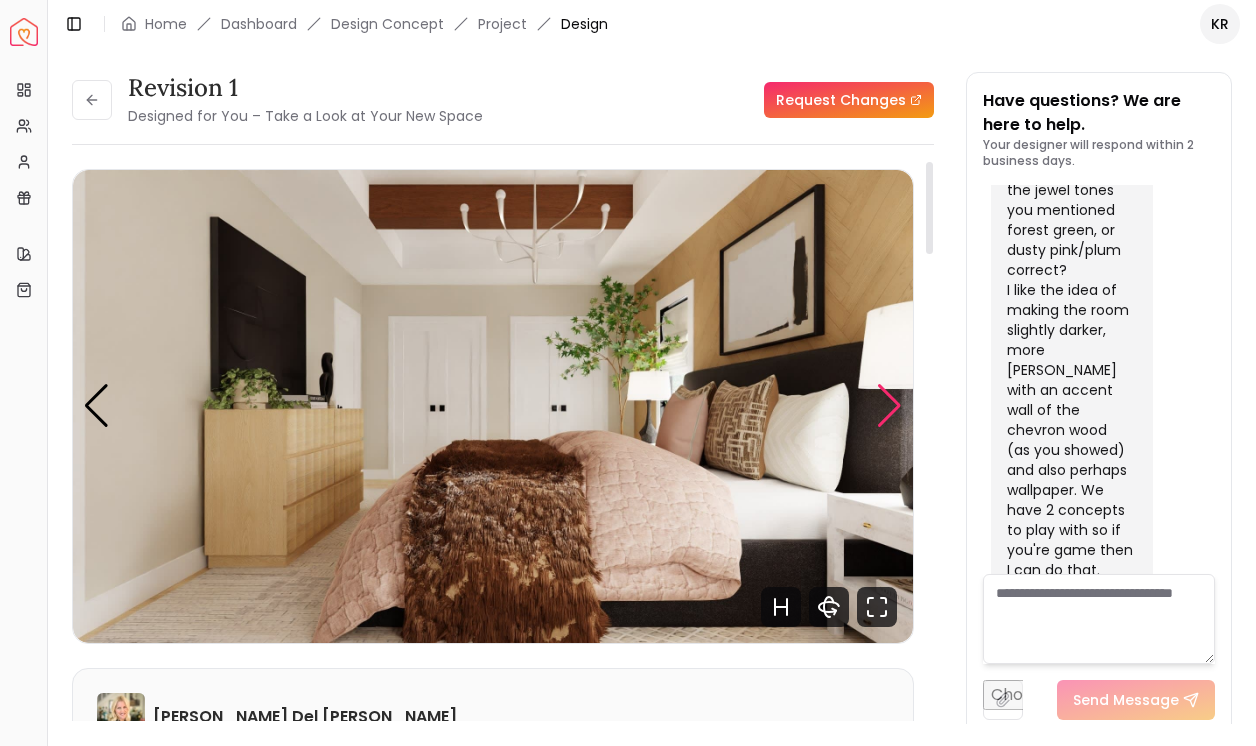 click at bounding box center [889, 406] 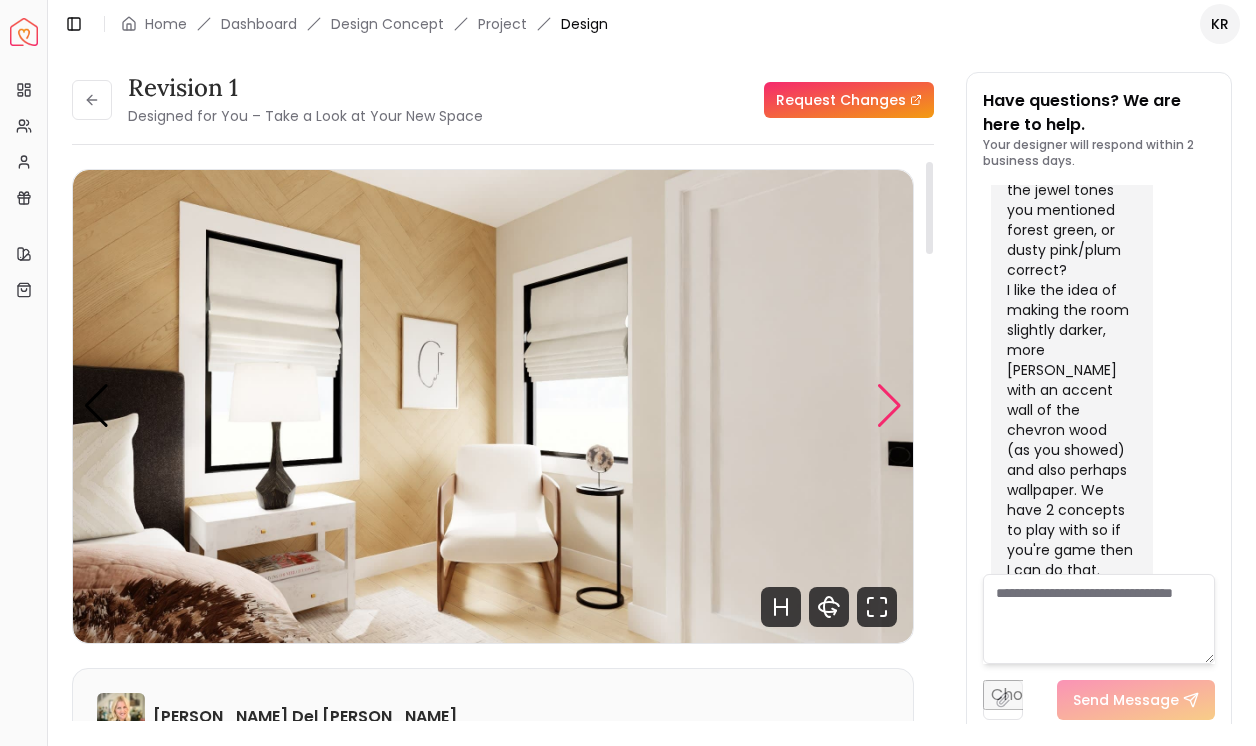 click at bounding box center [889, 406] 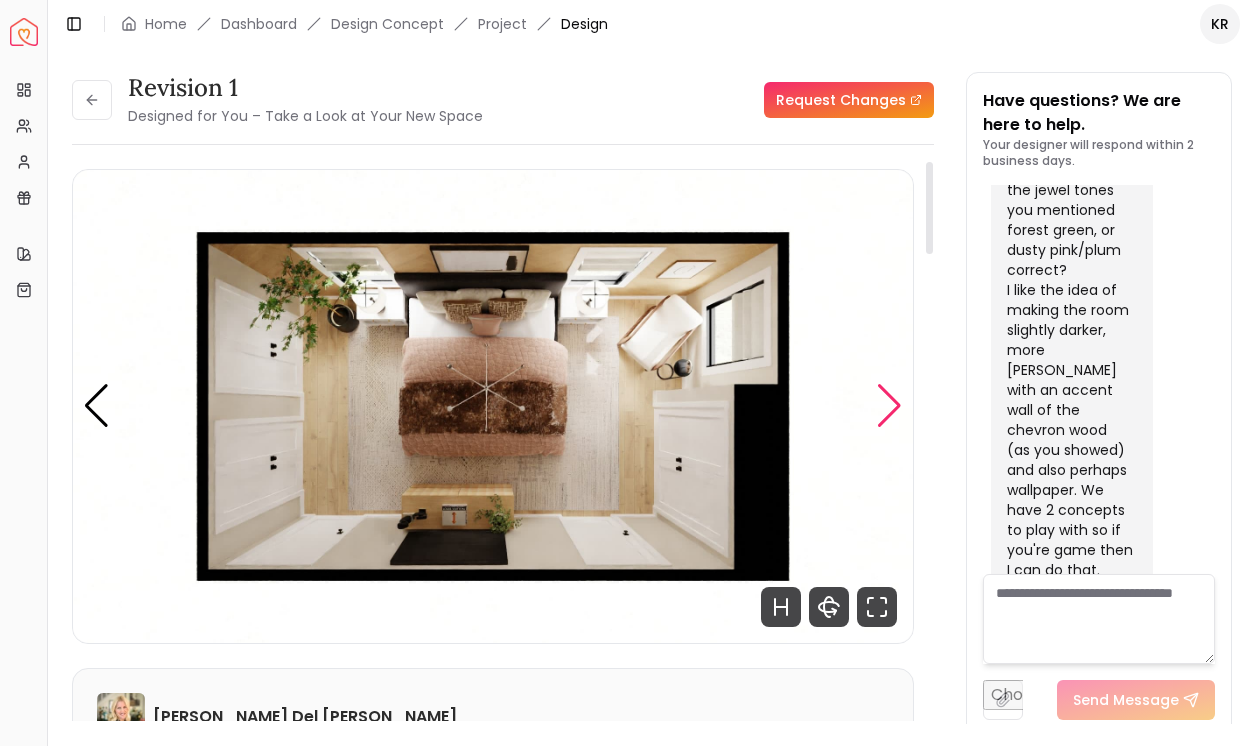 click at bounding box center [889, 406] 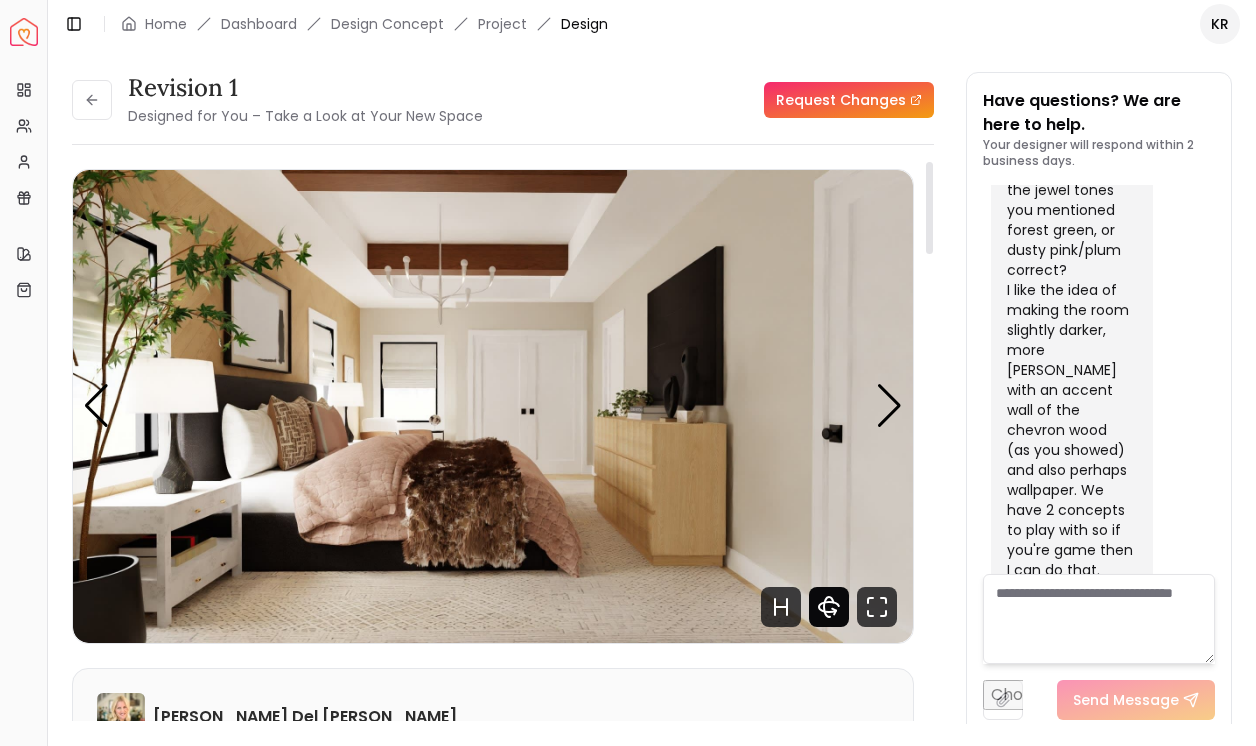 click 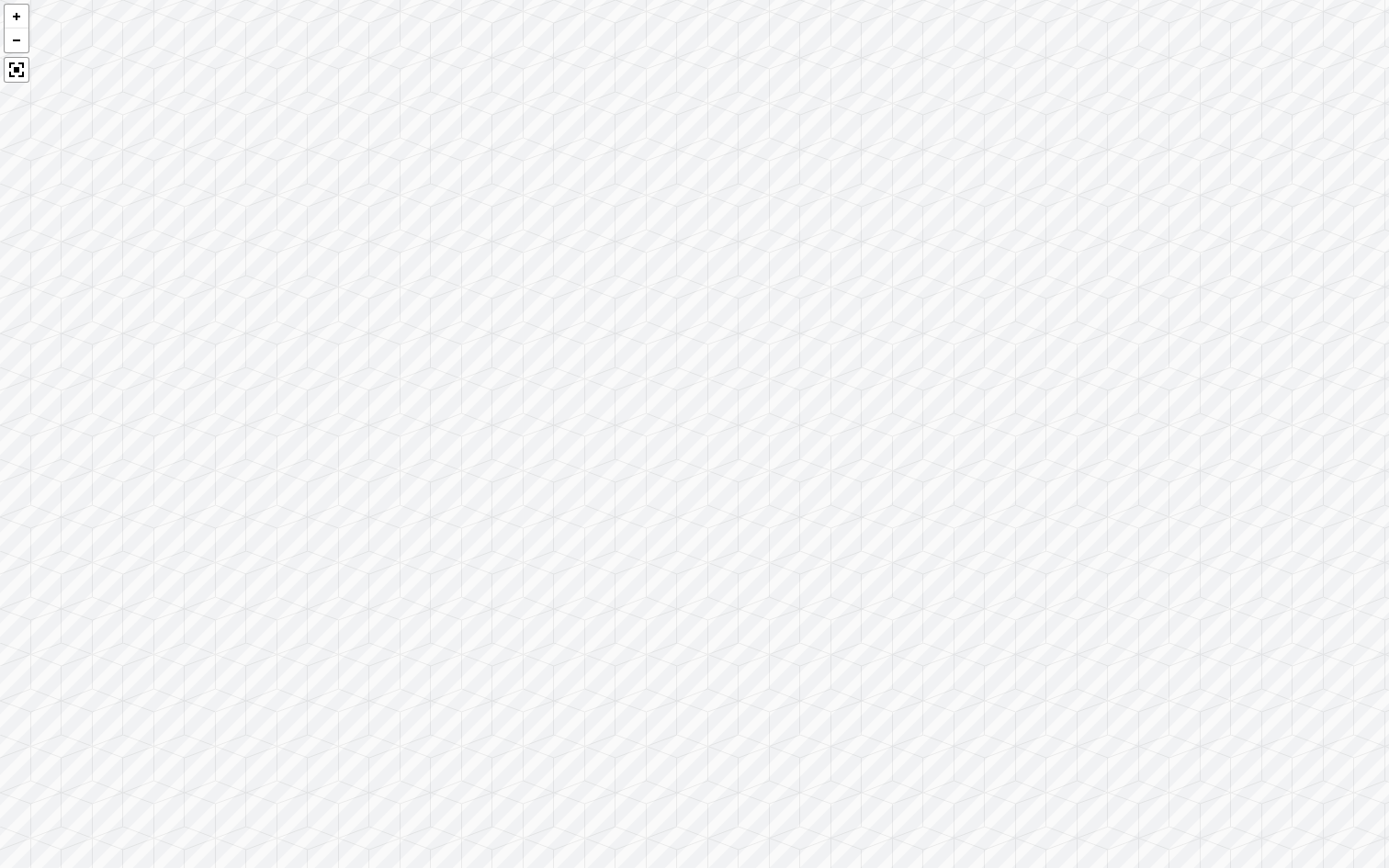 drag, startPoint x: 1085, startPoint y: 721, endPoint x: 885, endPoint y: 475, distance: 317.0426 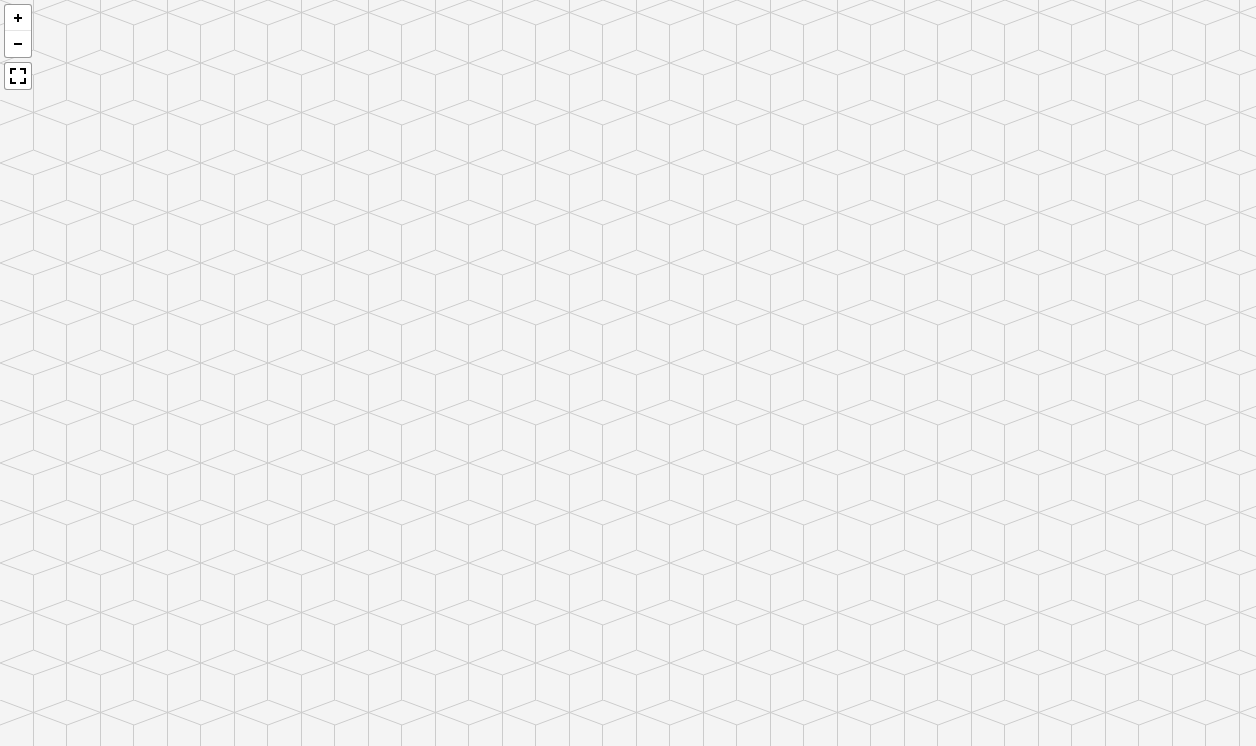 scroll, scrollTop: 1755, scrollLeft: 0, axis: vertical 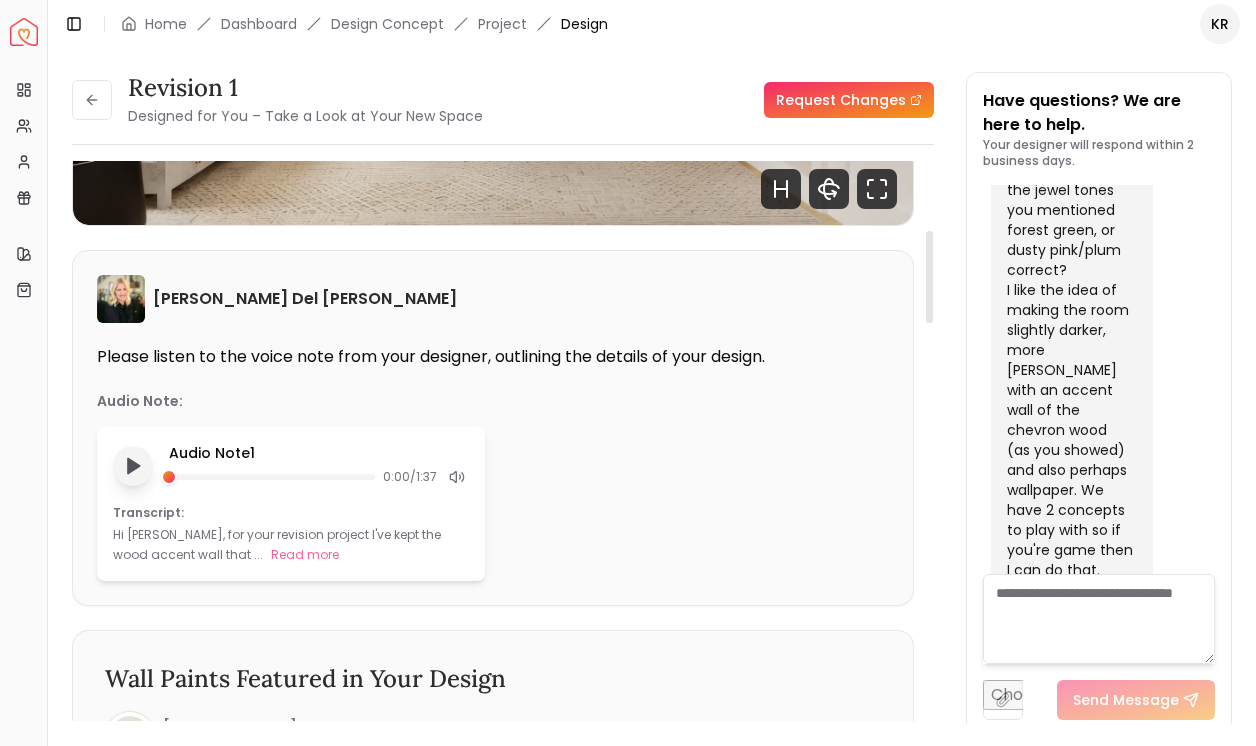 click 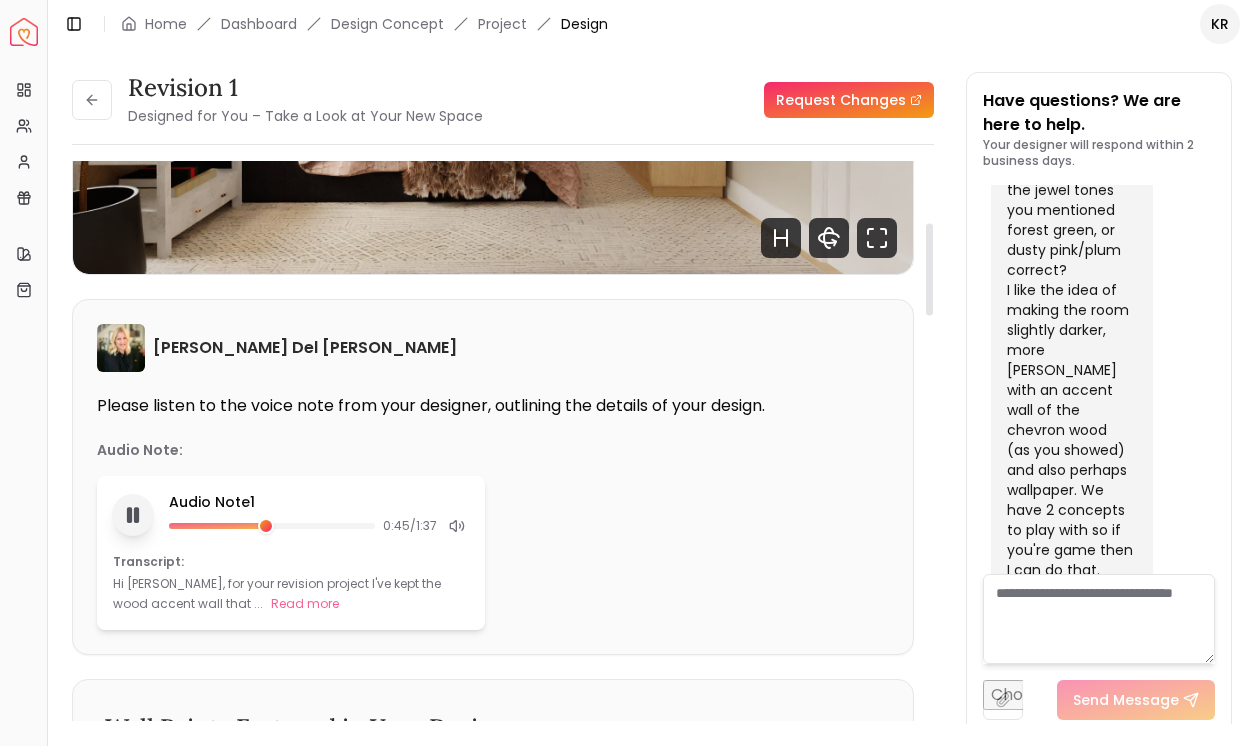 scroll, scrollTop: 372, scrollLeft: 0, axis: vertical 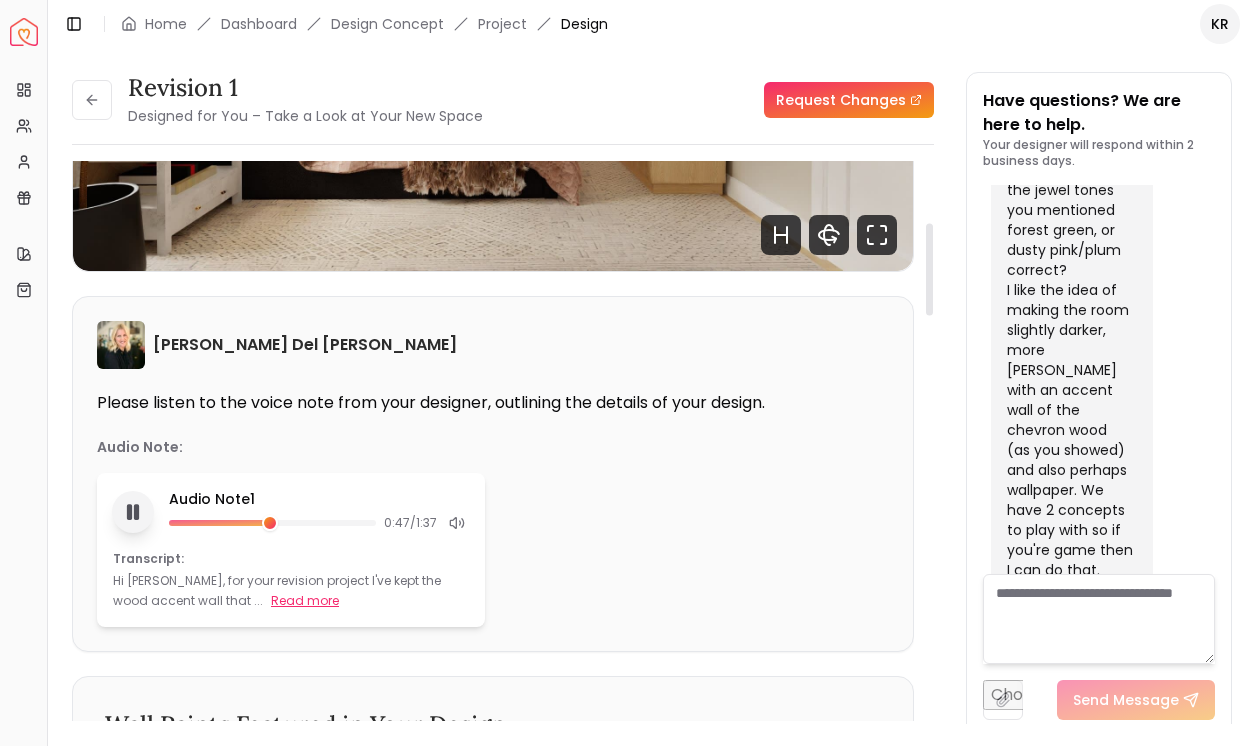 click on "Read more" at bounding box center [305, 601] 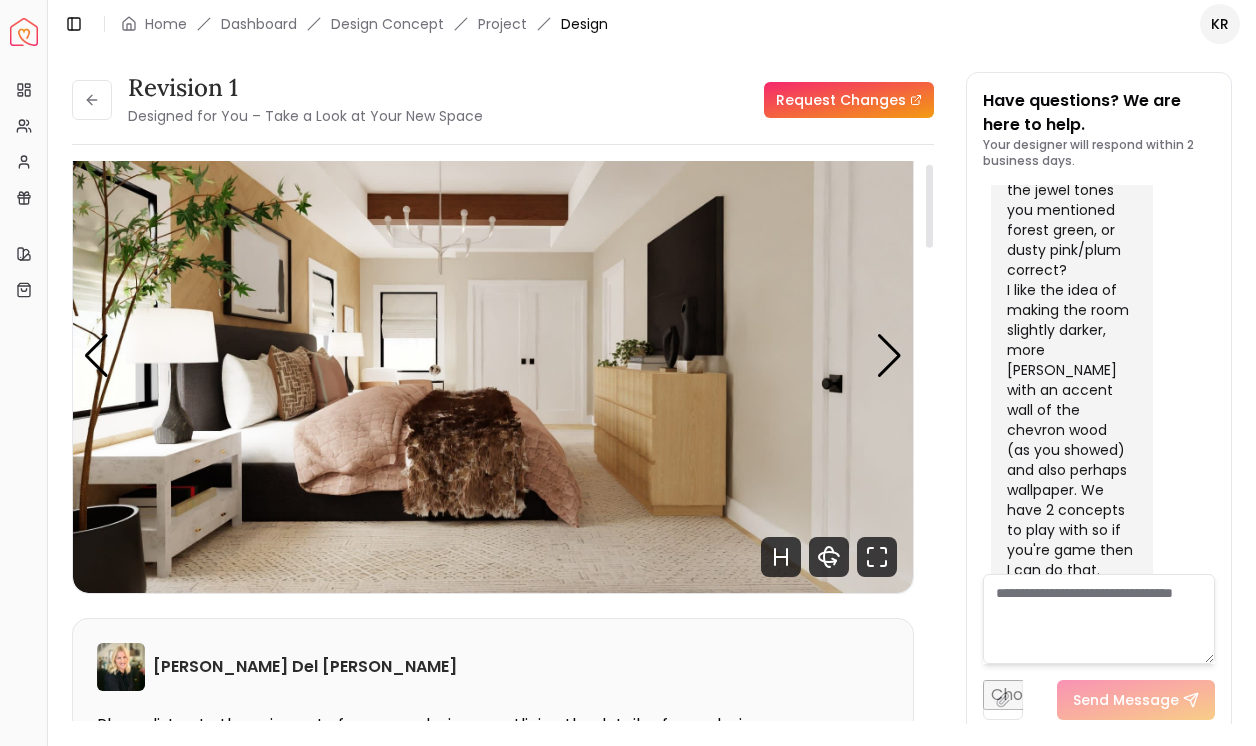 scroll, scrollTop: 5, scrollLeft: 0, axis: vertical 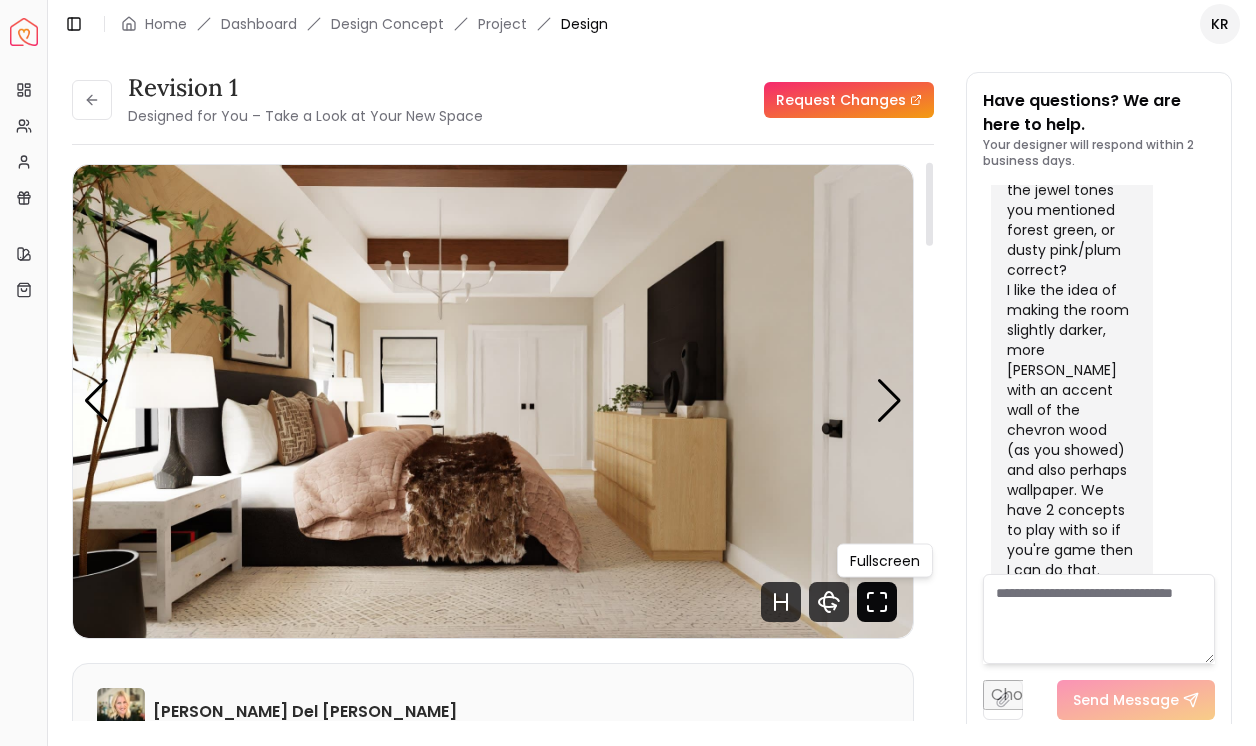 click 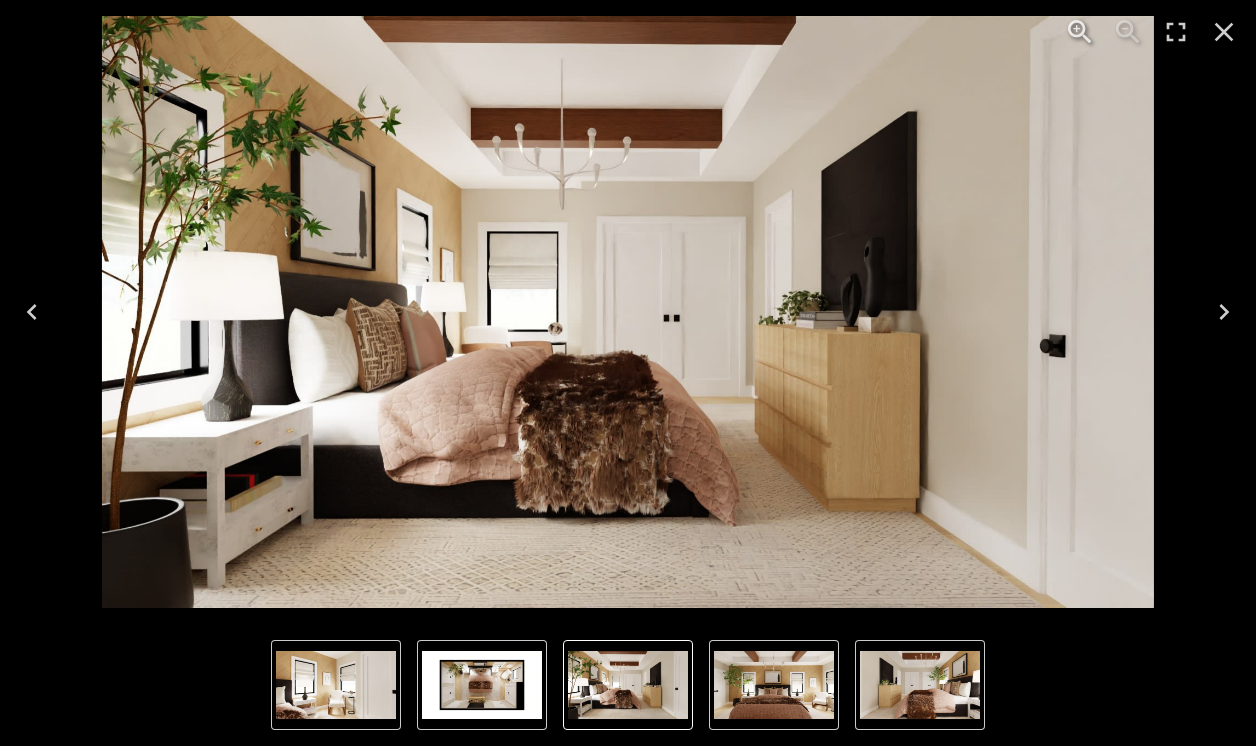 click 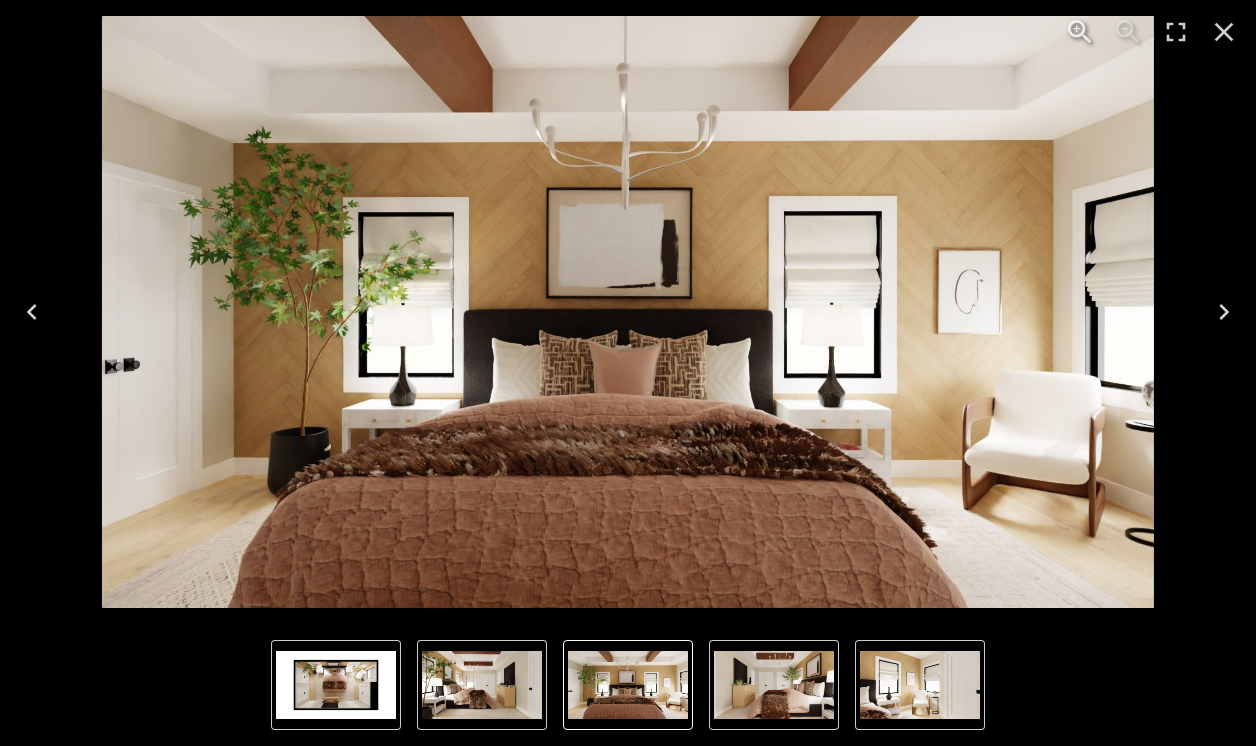 click 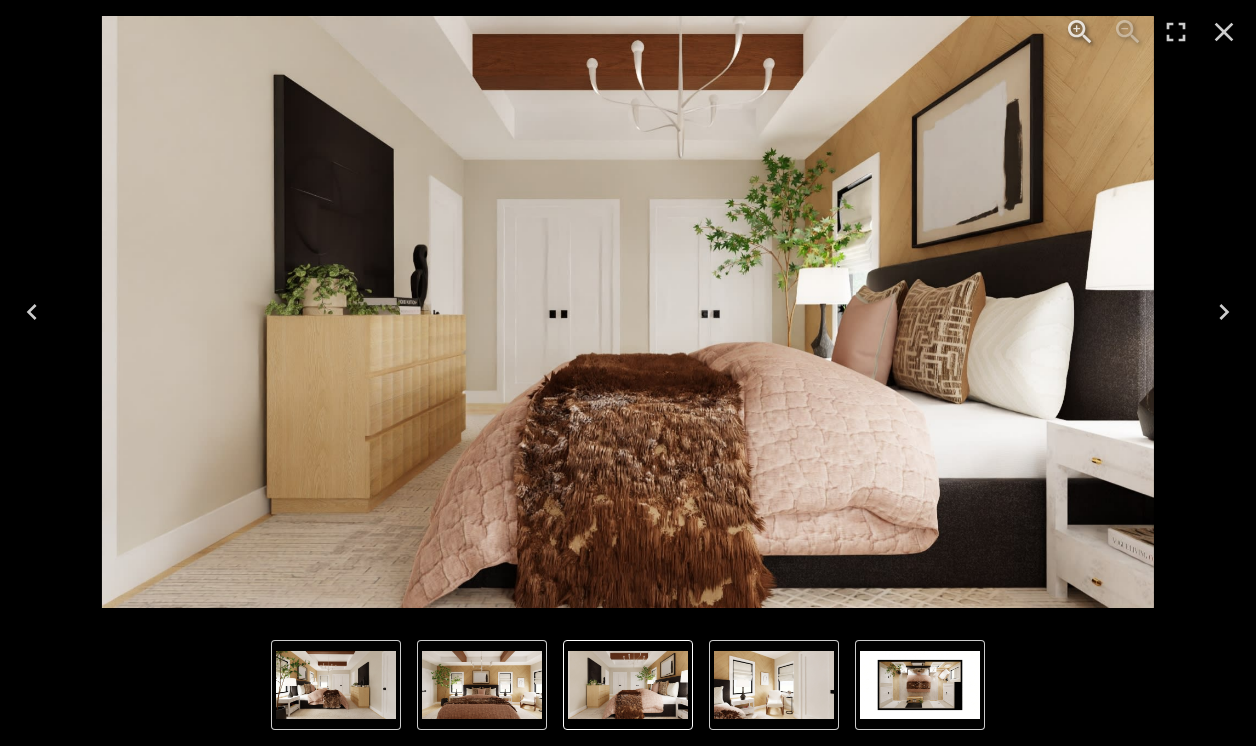 click 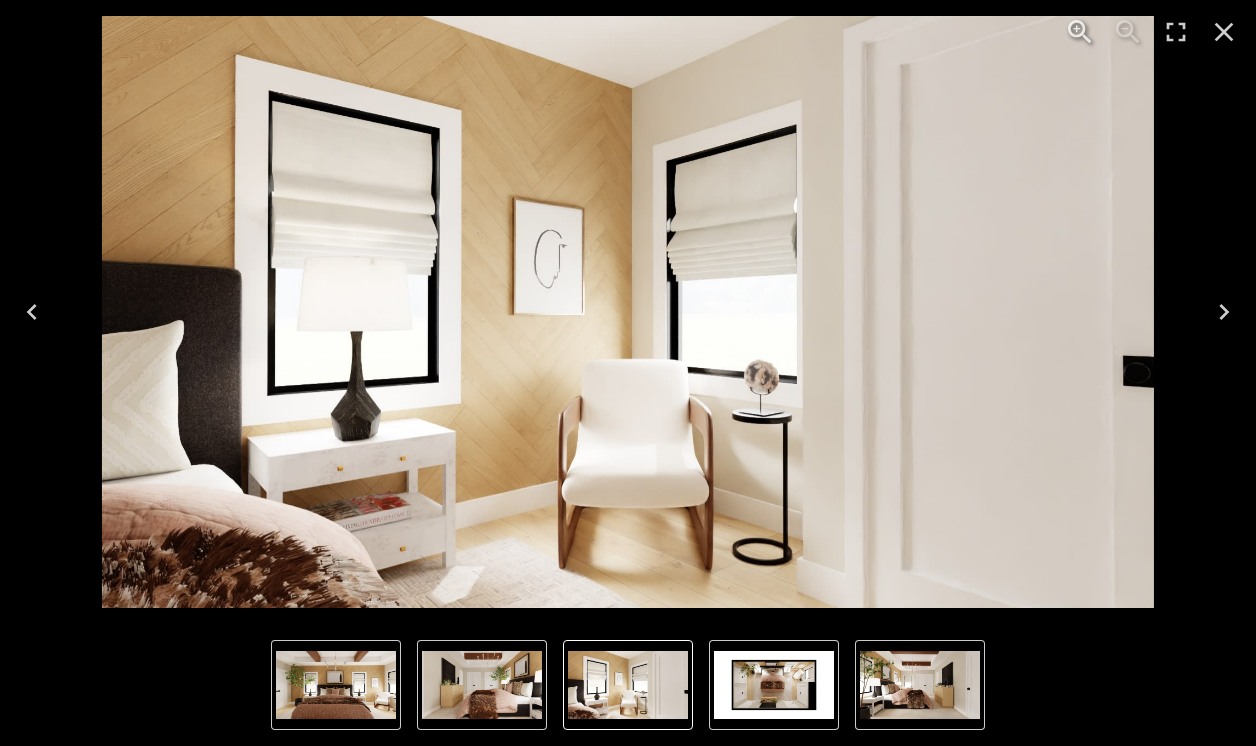 click 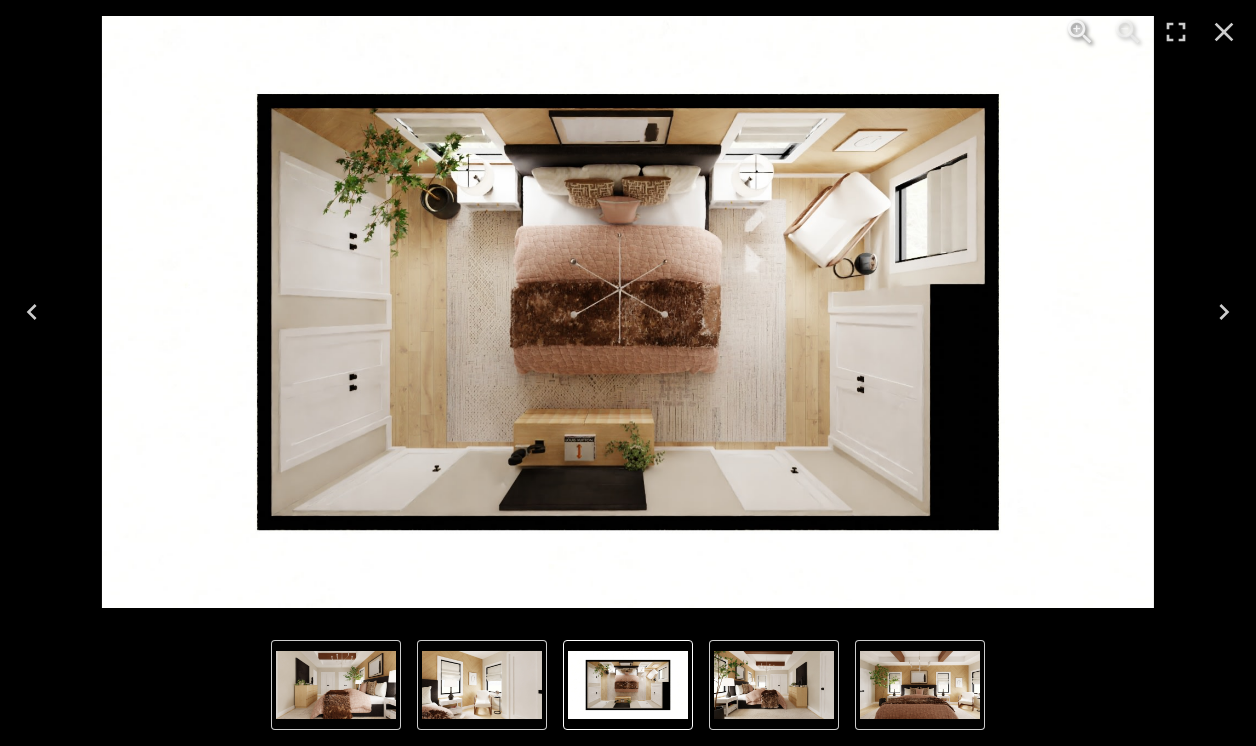 click 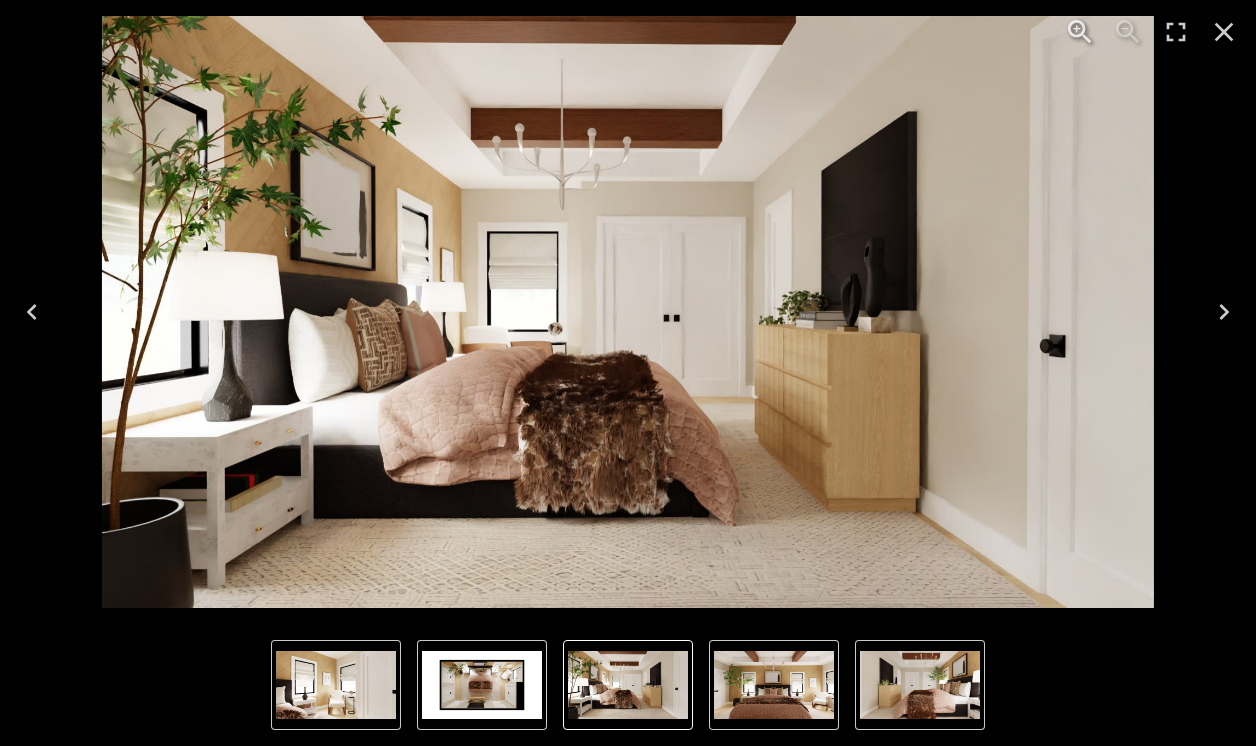 click 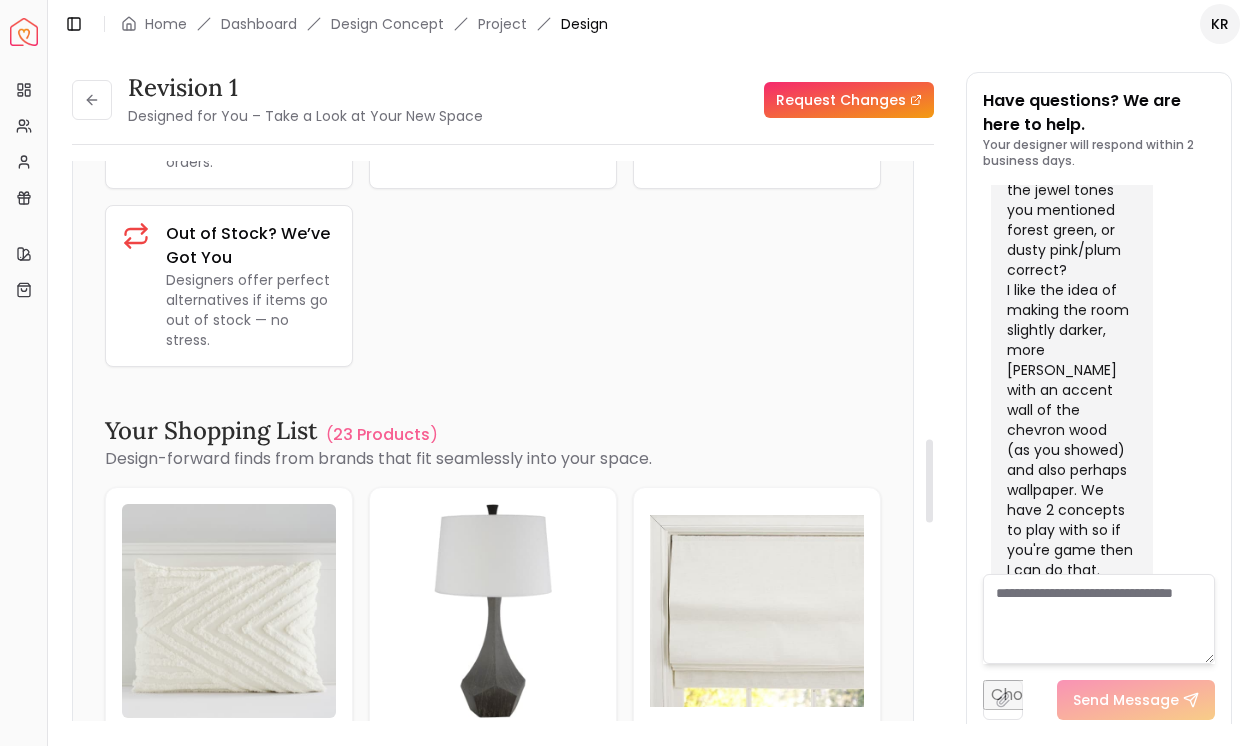 scroll, scrollTop: 1867, scrollLeft: 0, axis: vertical 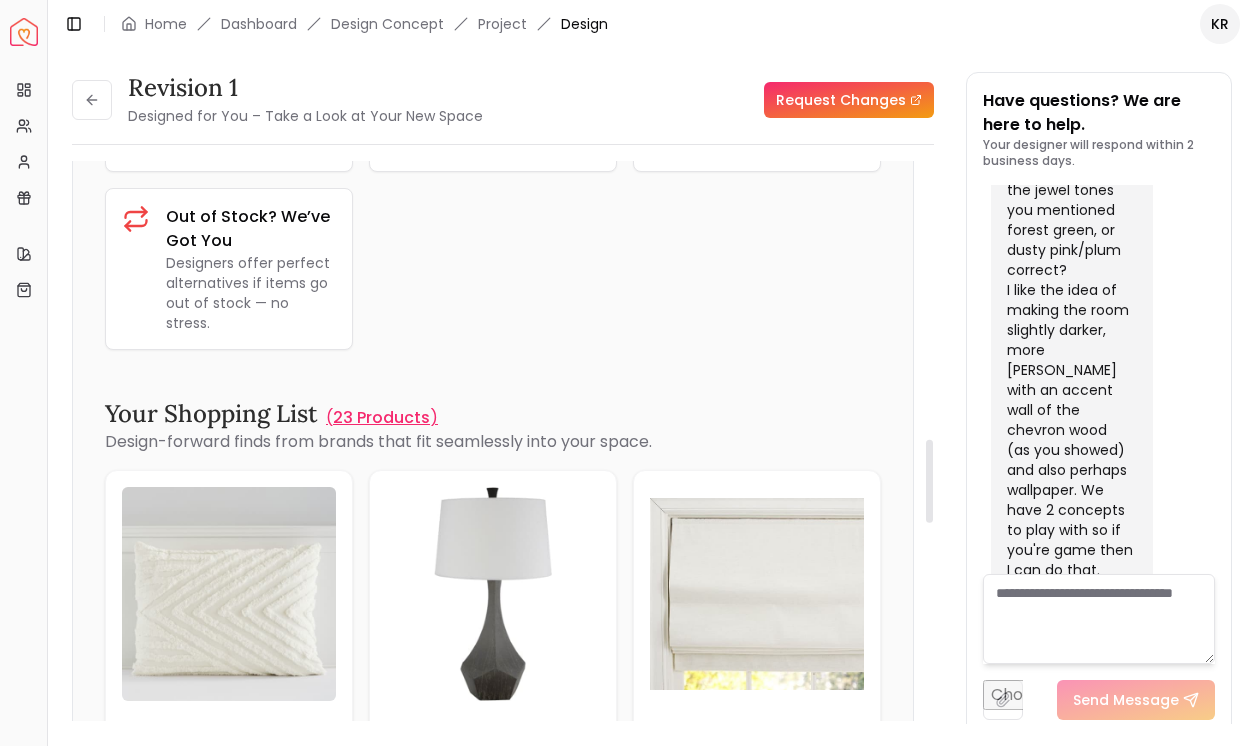 click on "23   Products" at bounding box center (381, 418) 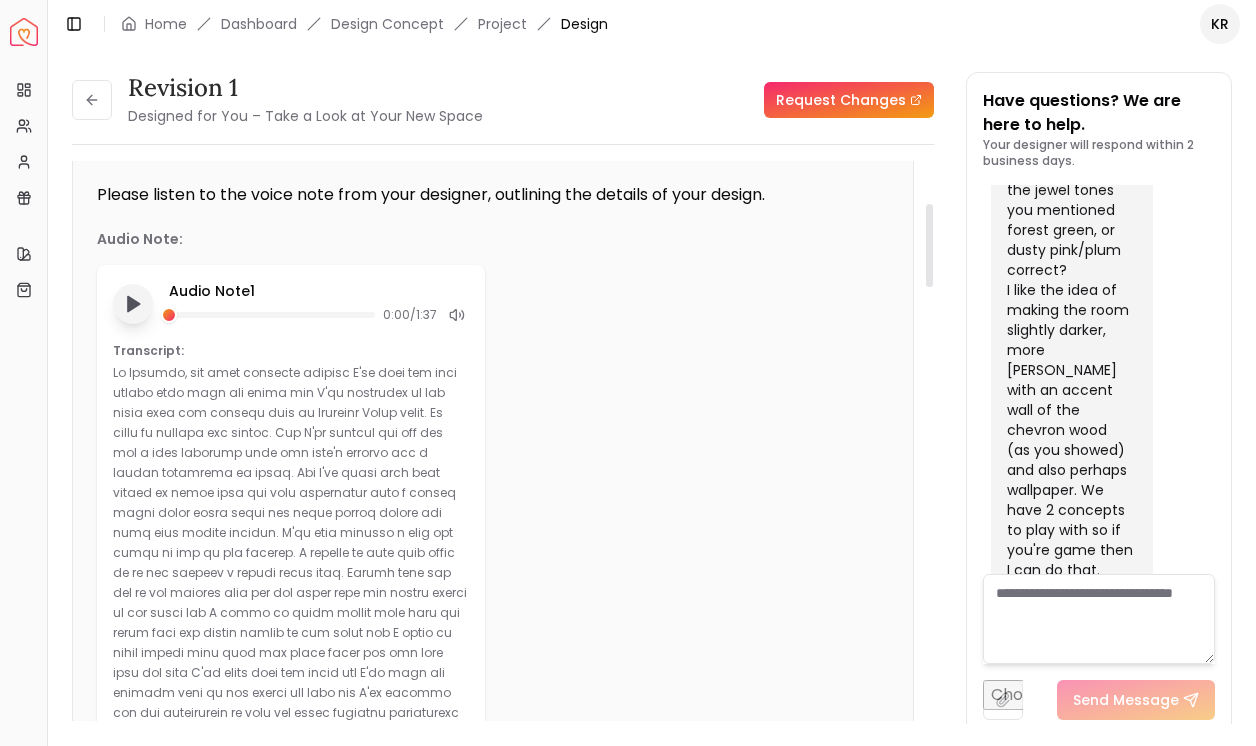 scroll, scrollTop: 0, scrollLeft: 0, axis: both 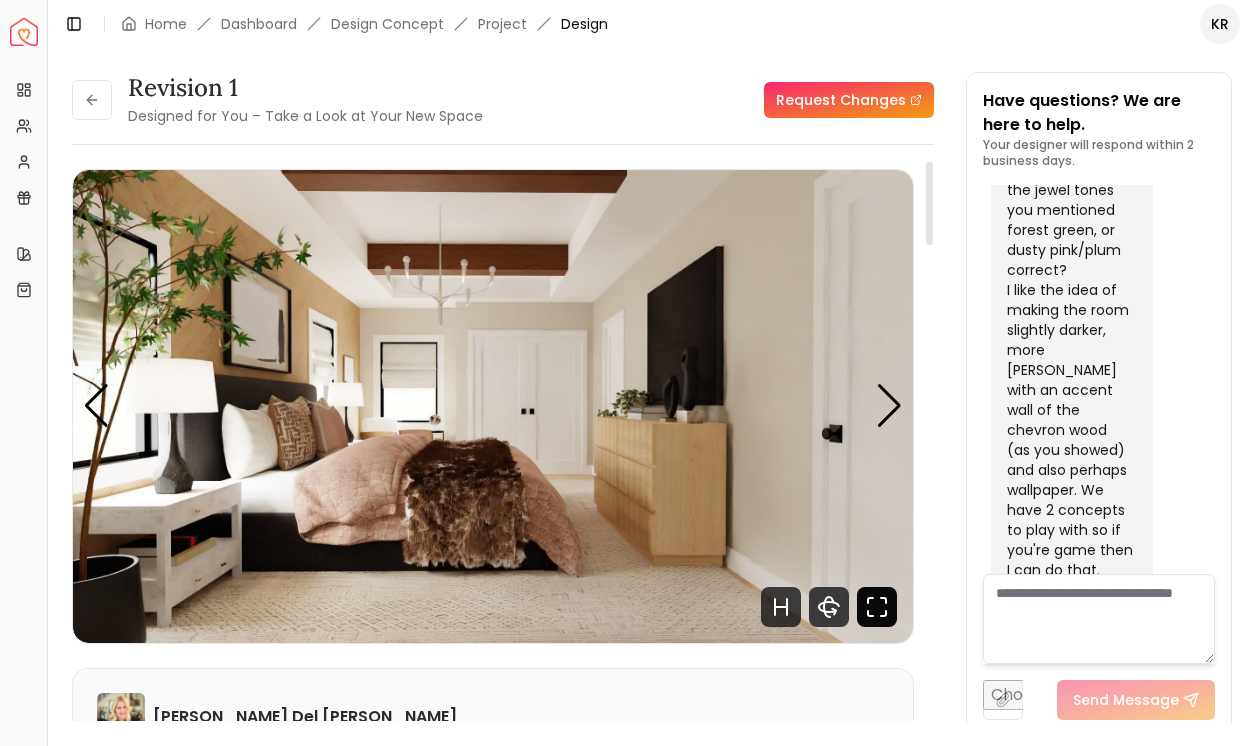 click 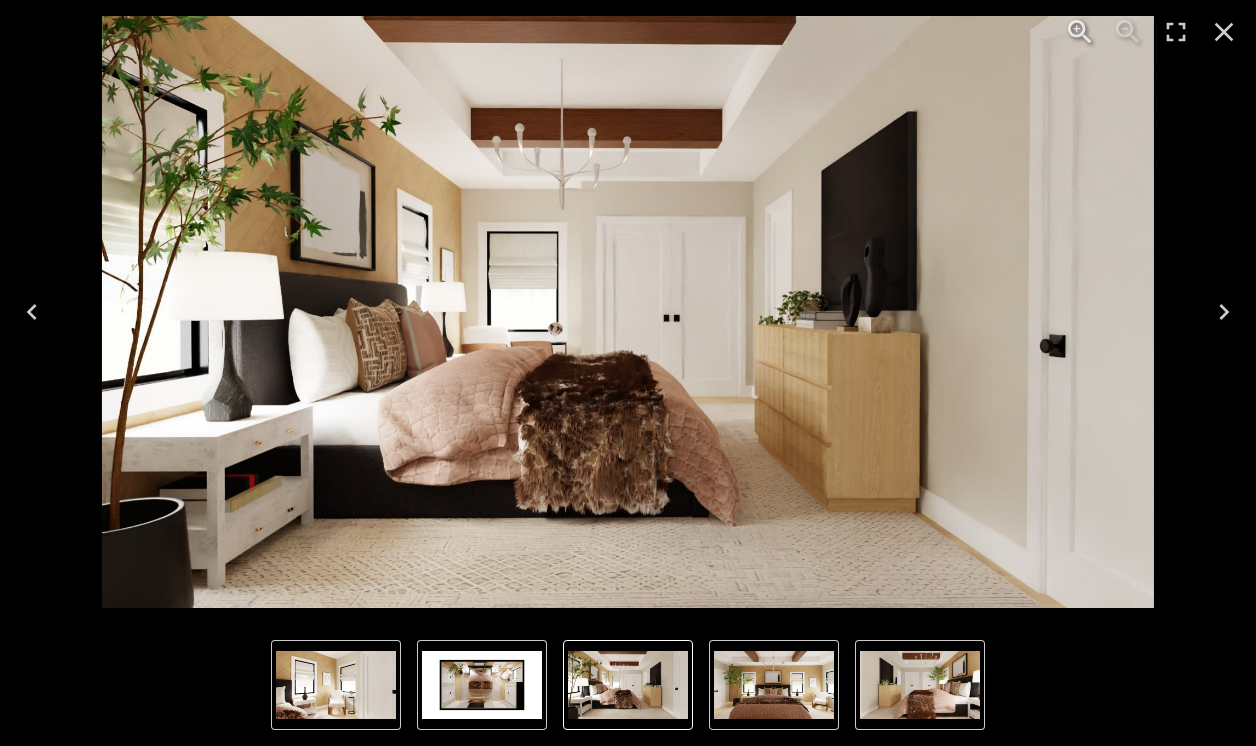 click 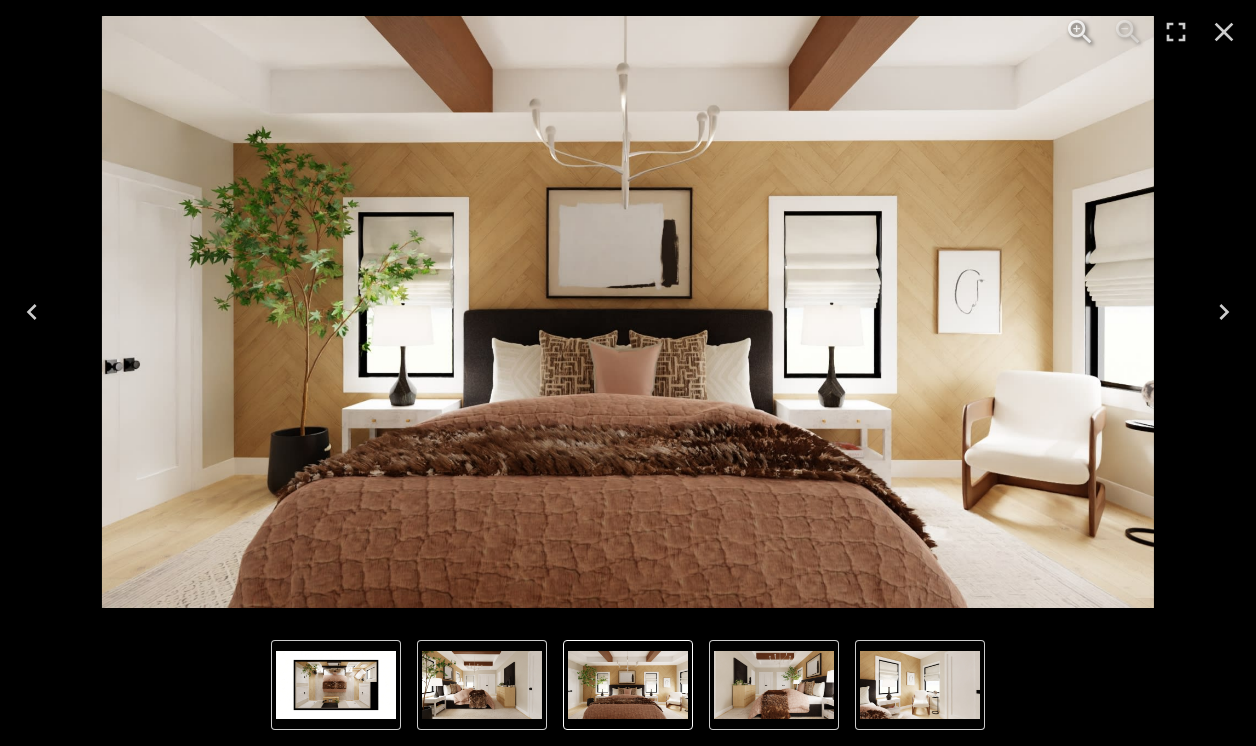 click 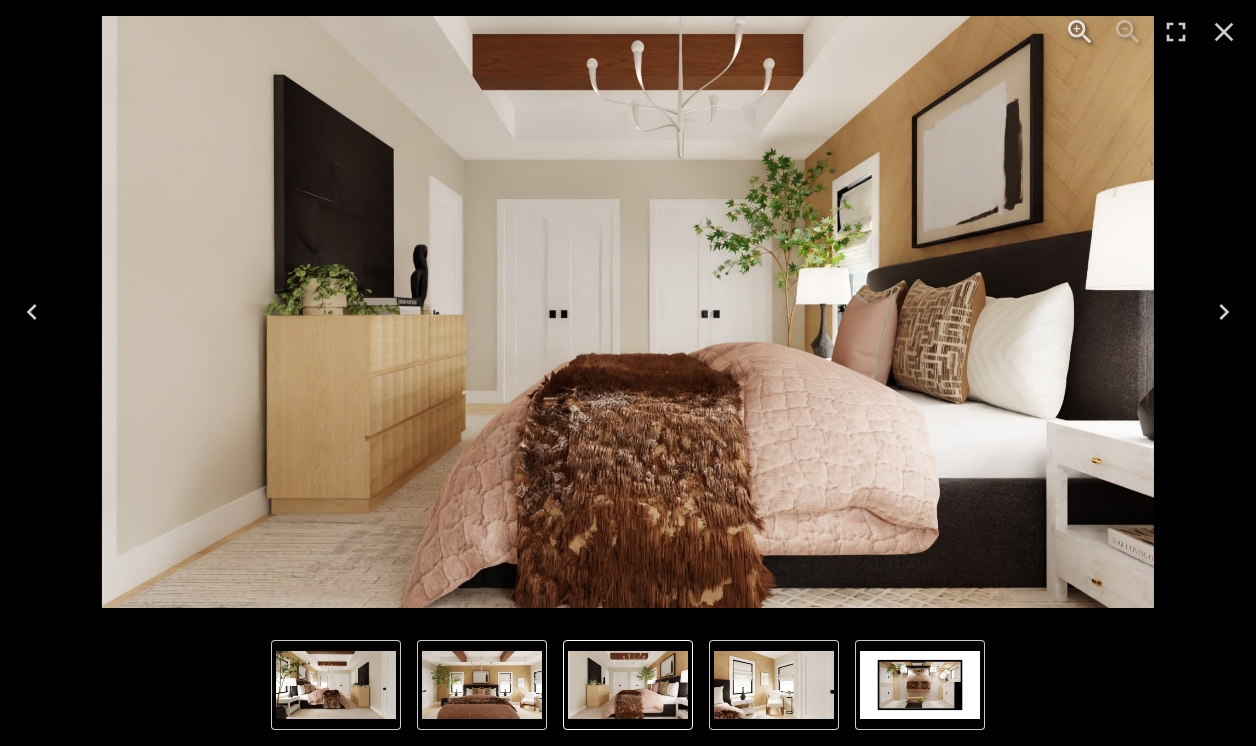 click 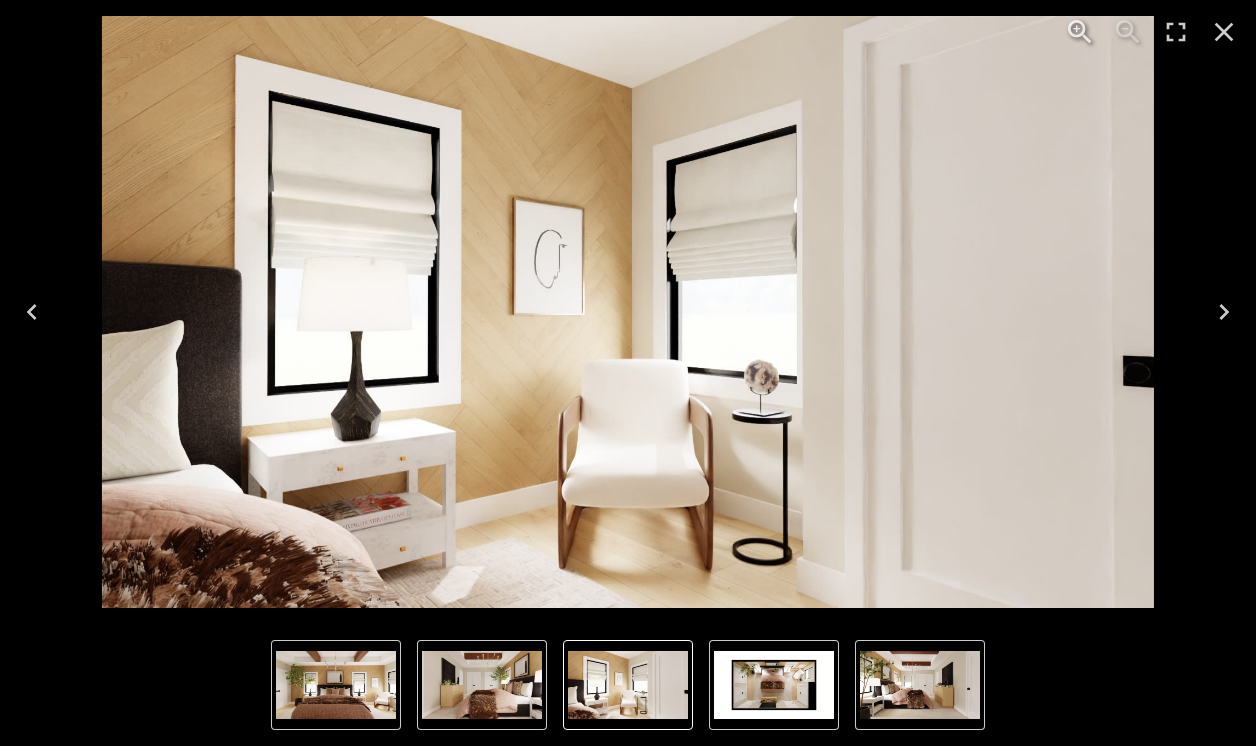 click 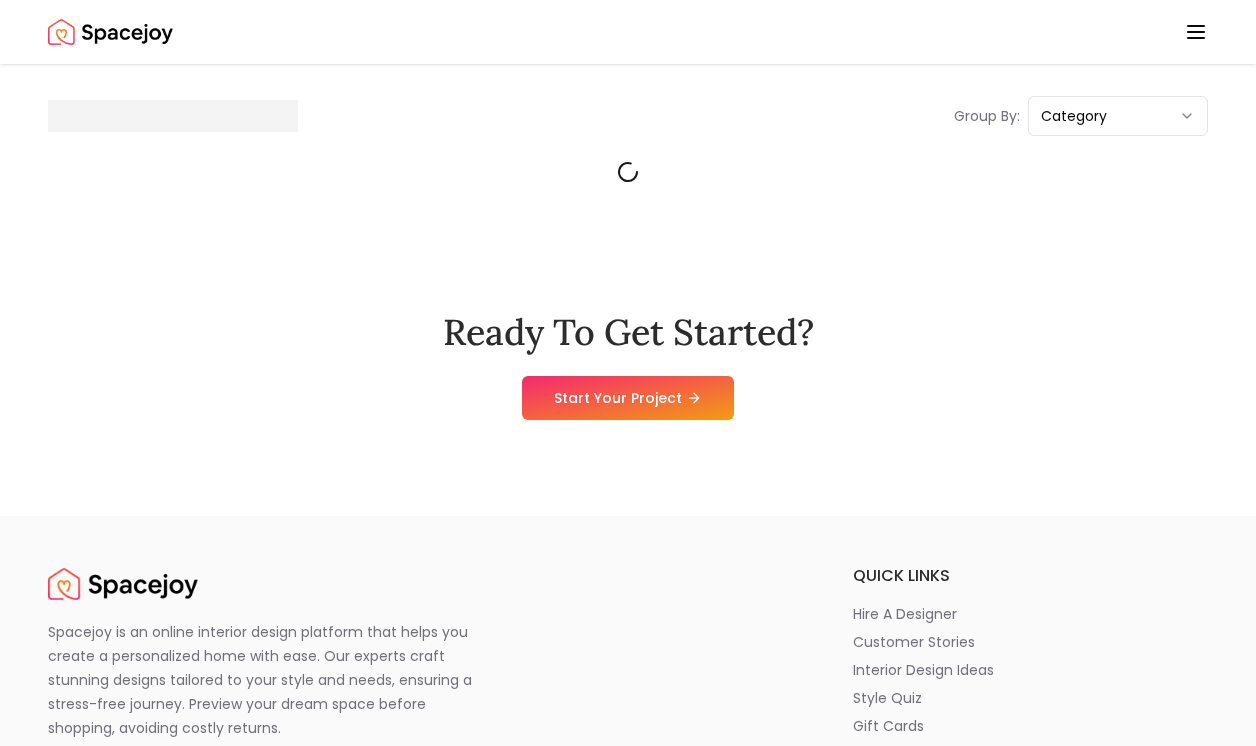 scroll, scrollTop: 0, scrollLeft: 0, axis: both 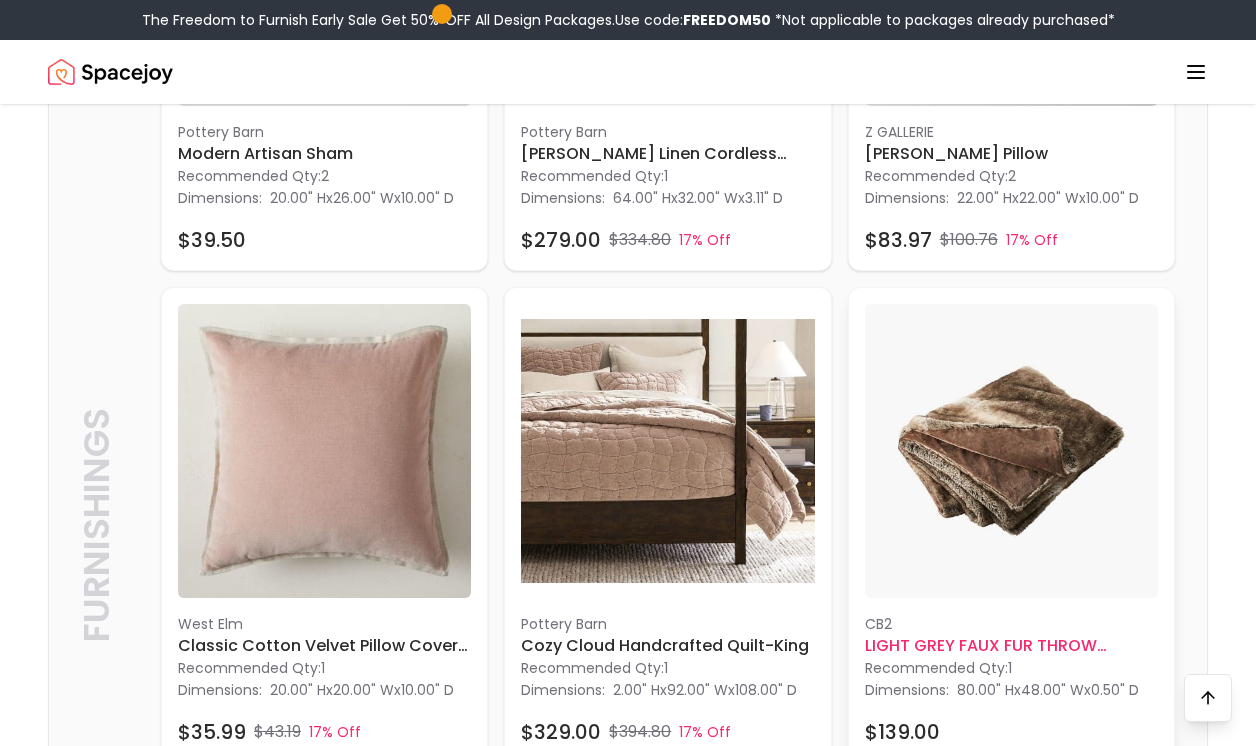 click at bounding box center (1011, 450) 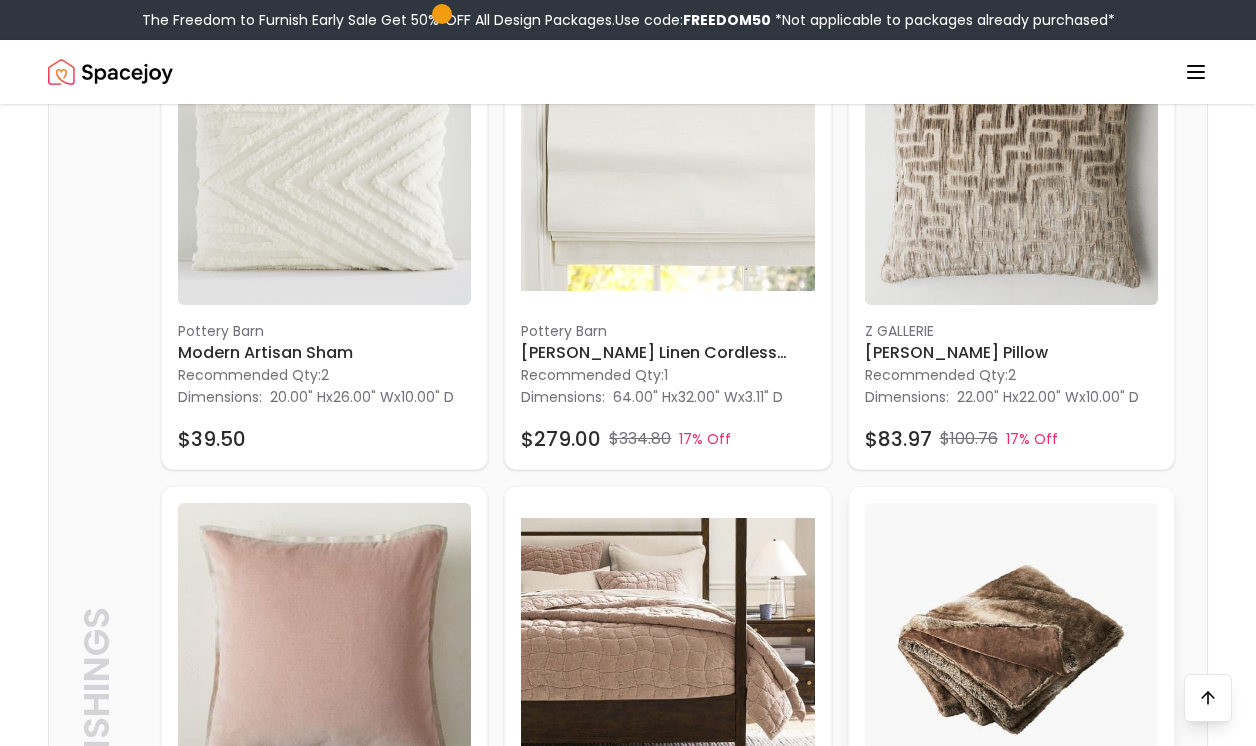 scroll, scrollTop: 739, scrollLeft: 0, axis: vertical 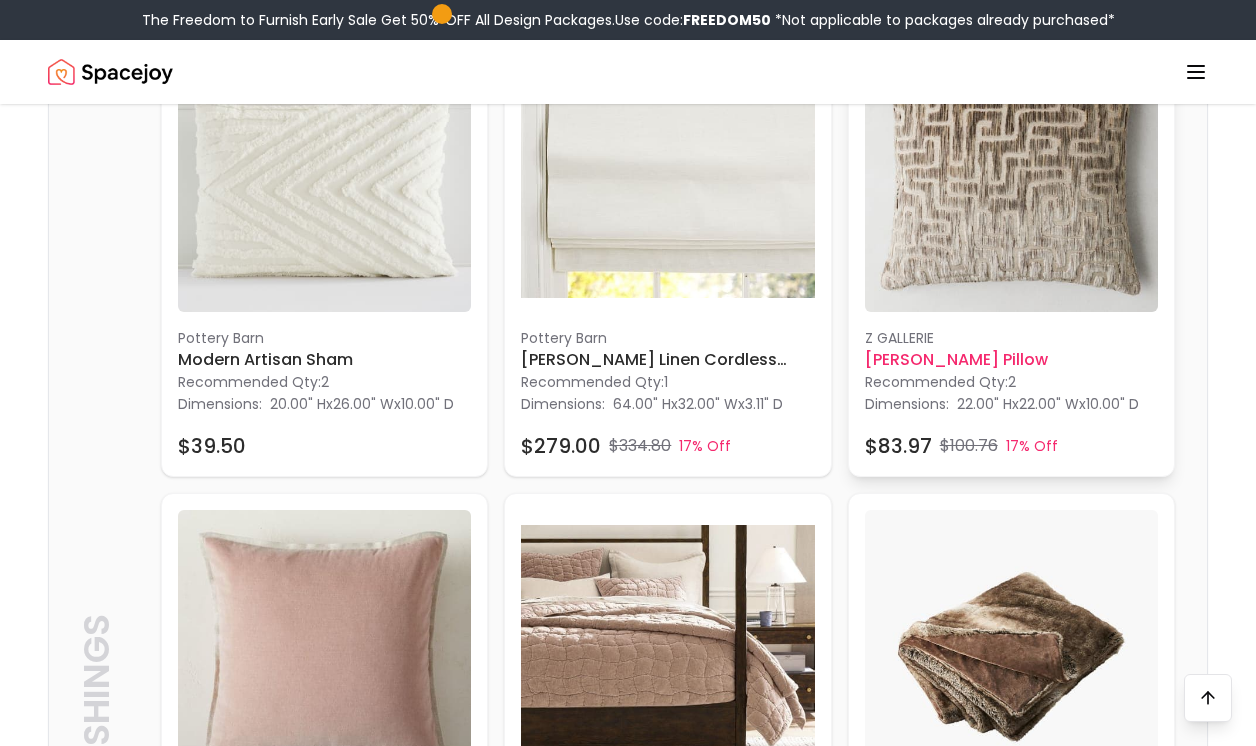 click at bounding box center [1011, 165] 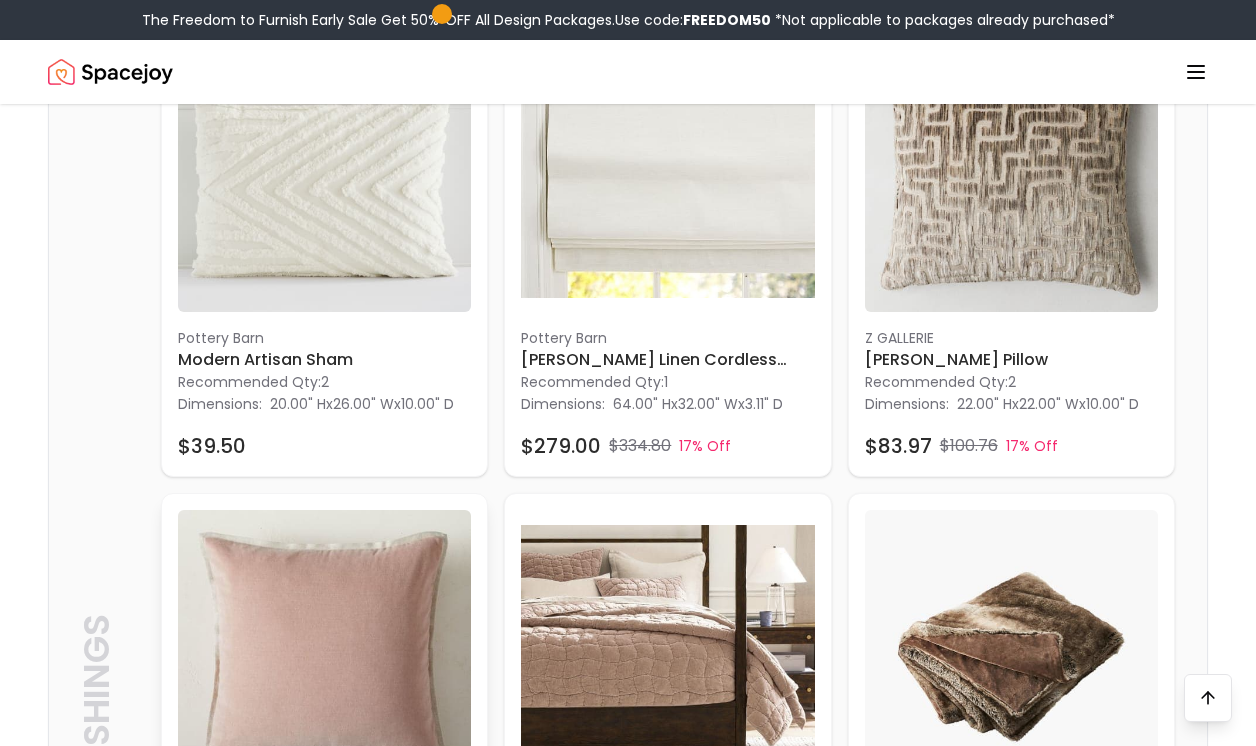 click at bounding box center [324, 656] 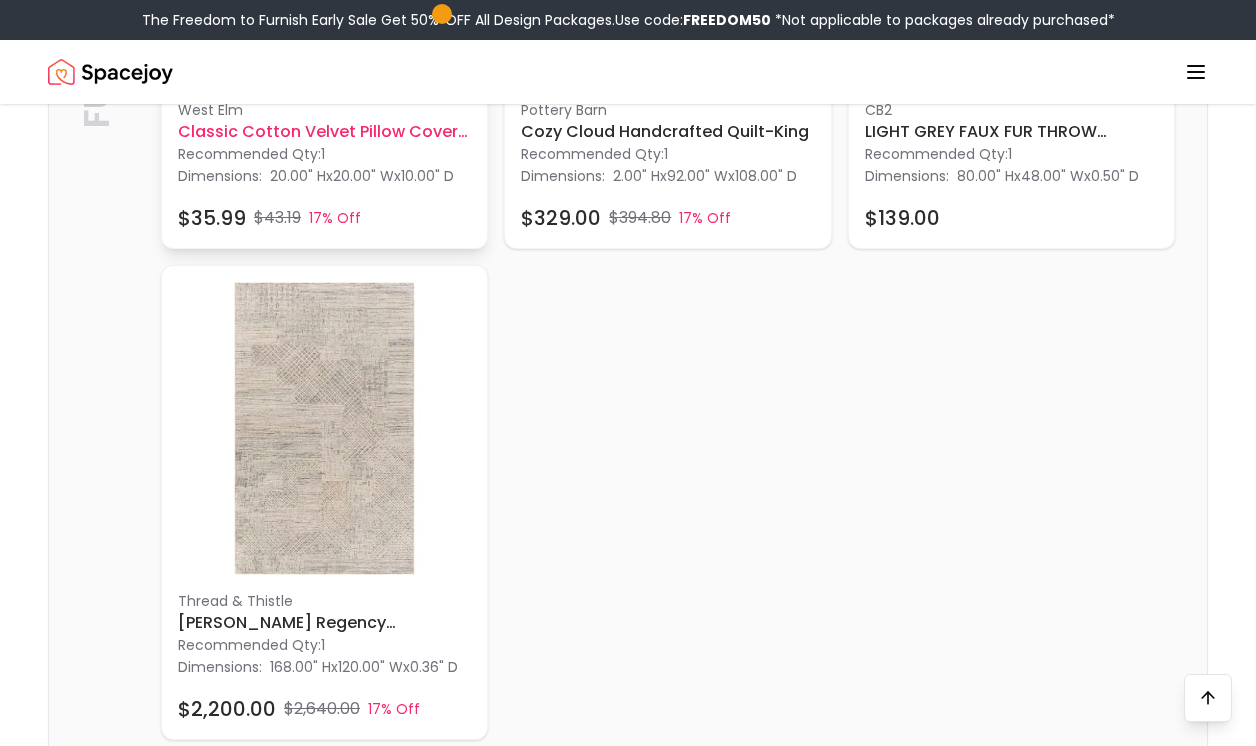 scroll, scrollTop: 1477, scrollLeft: 0, axis: vertical 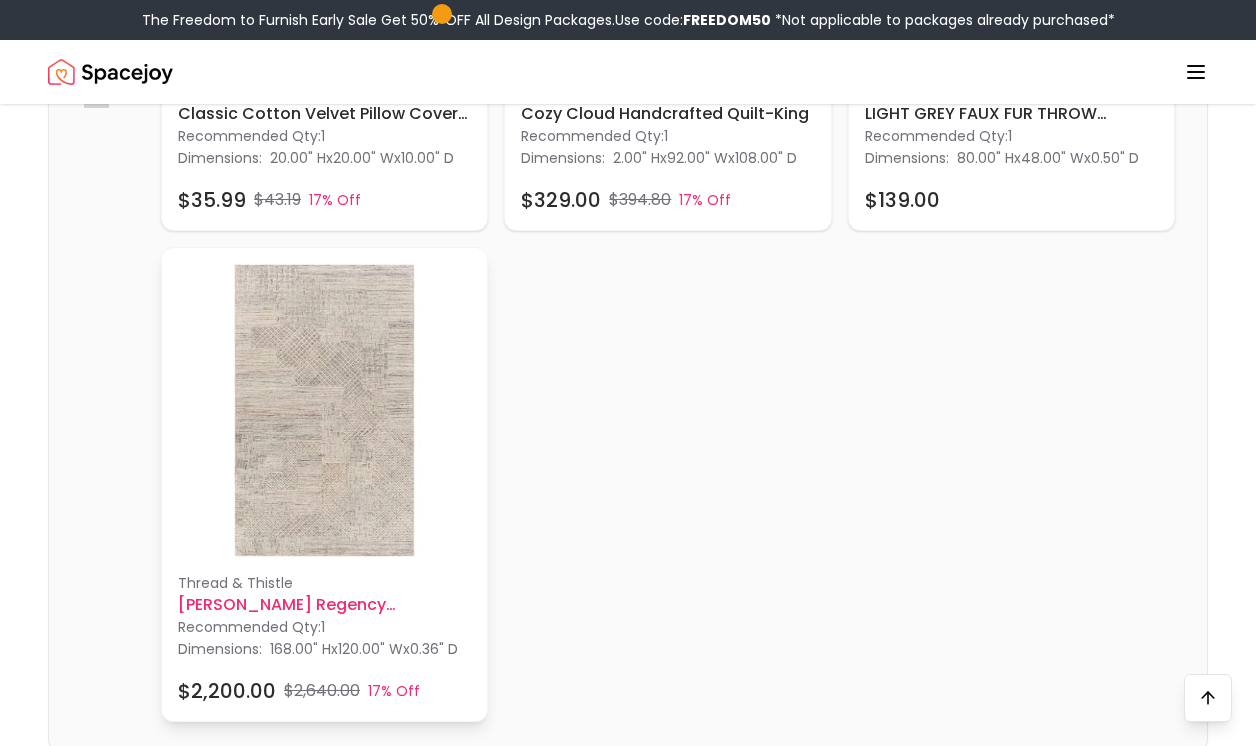 click at bounding box center (324, 410) 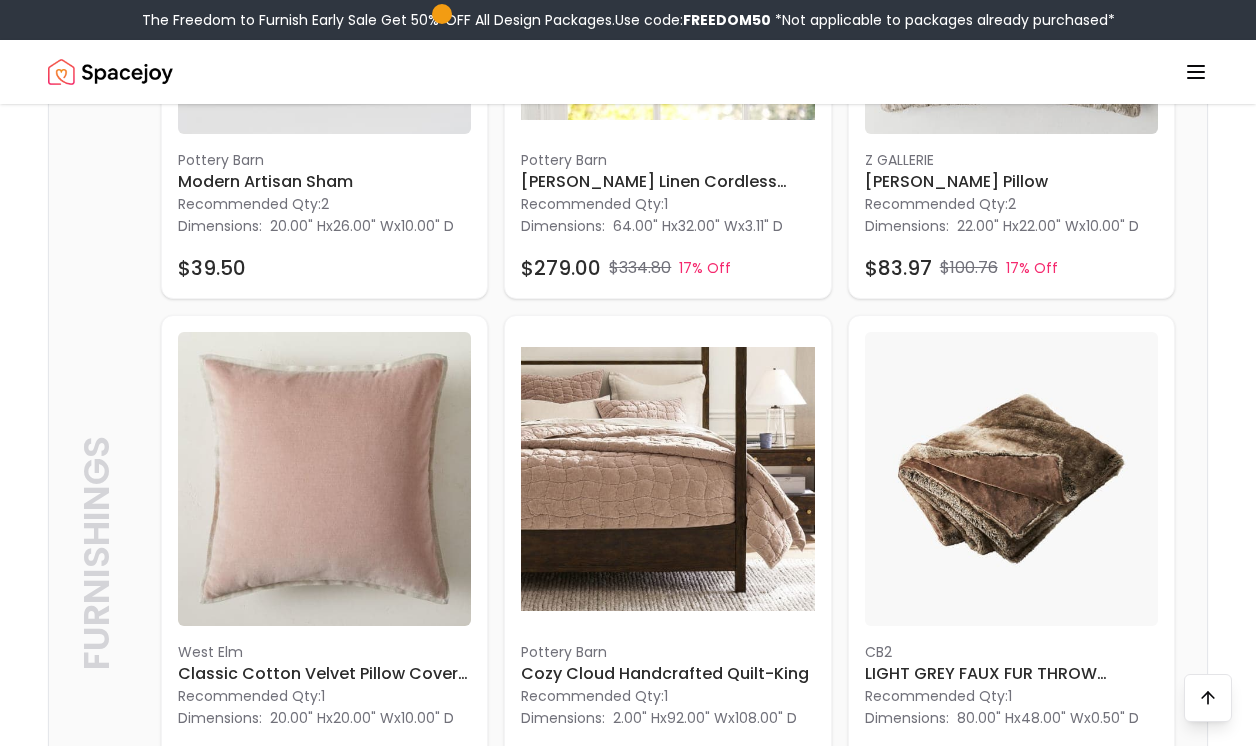 scroll, scrollTop: 0, scrollLeft: 0, axis: both 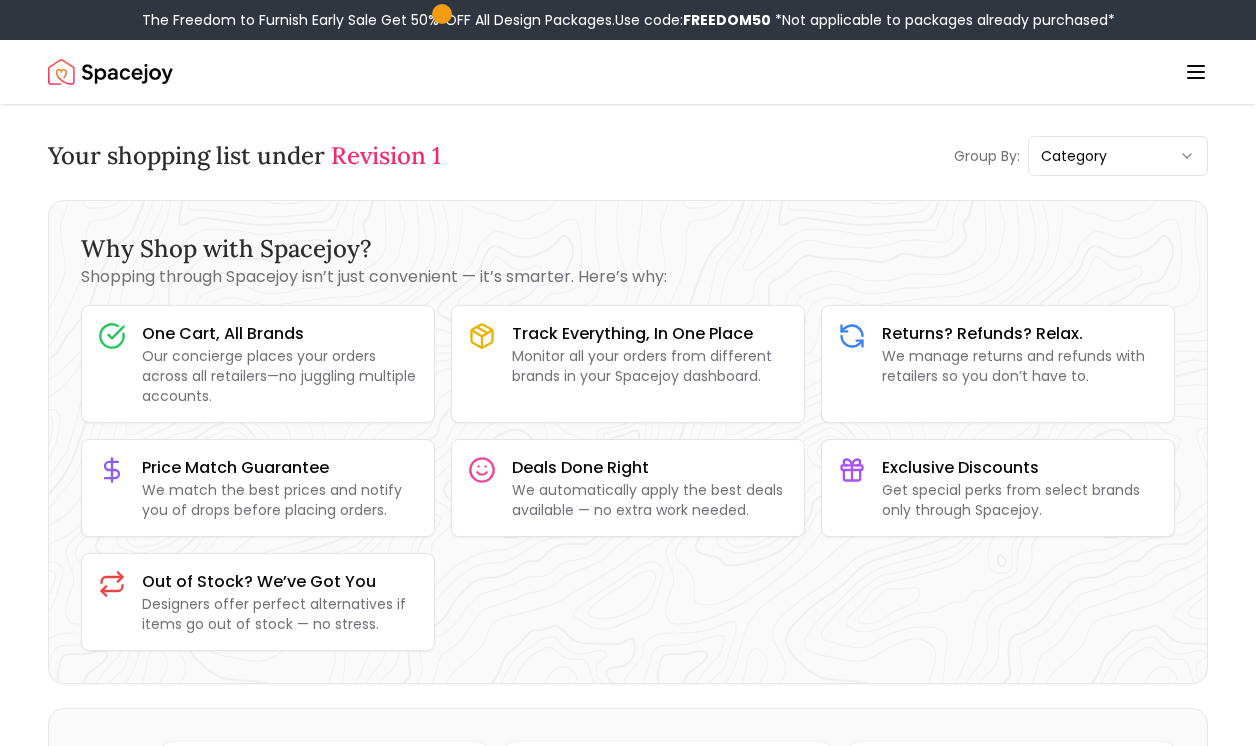 click on "Your shopping list under   Revision 1" at bounding box center (244, 156) 